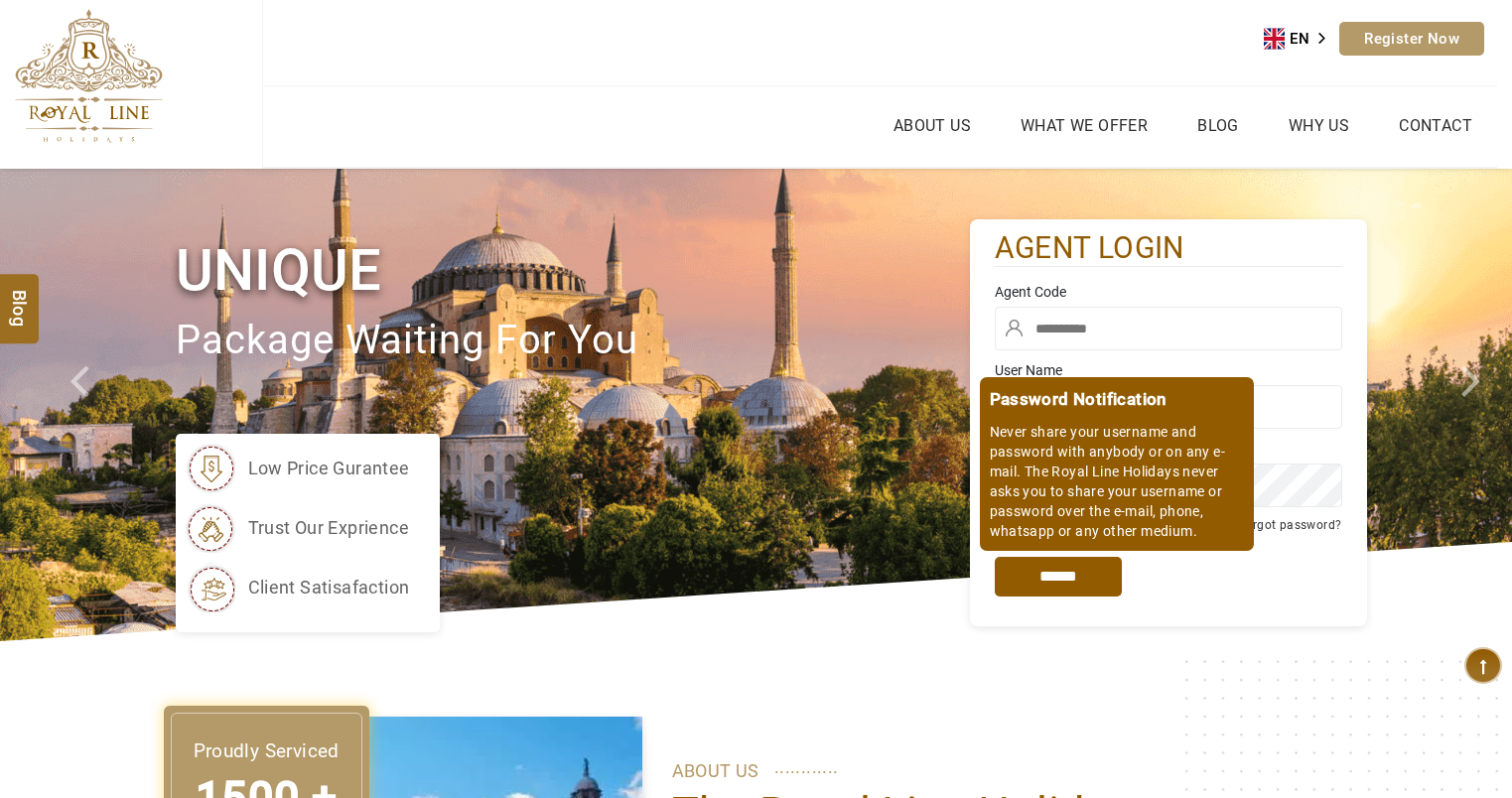 scroll, scrollTop: 0, scrollLeft: 0, axis: both 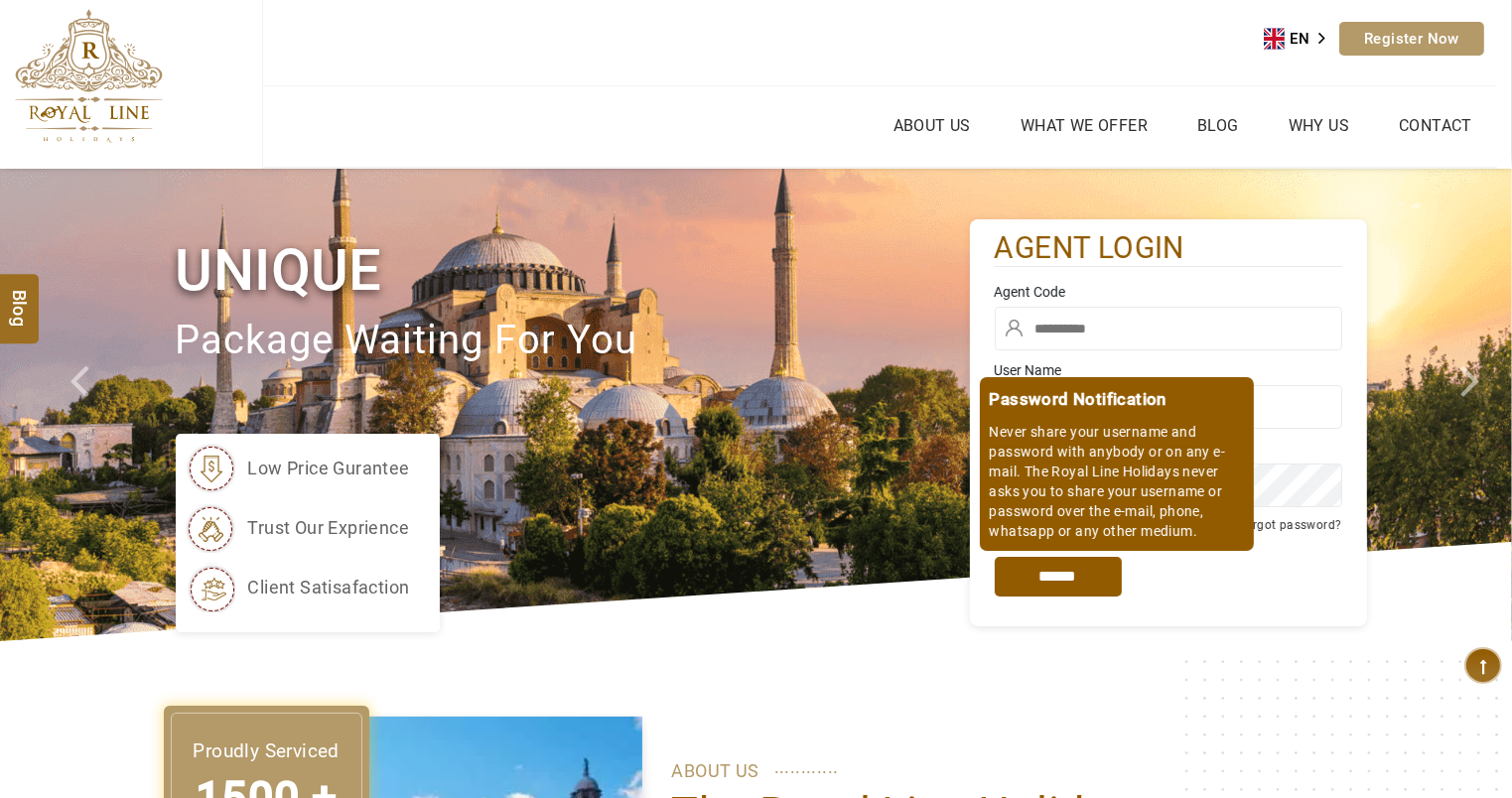 type on "****" 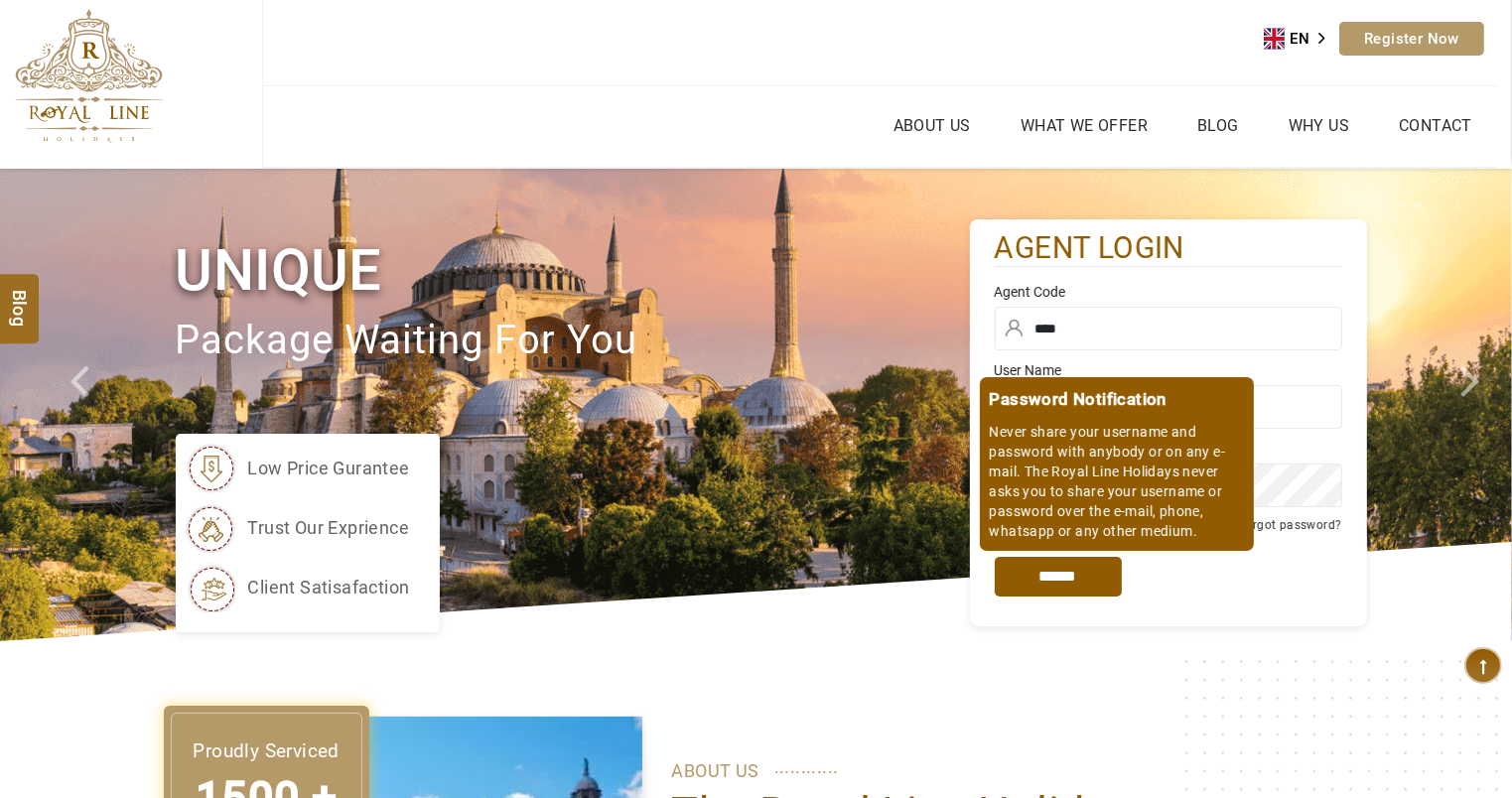 click on "*****" at bounding box center [1058, 577] 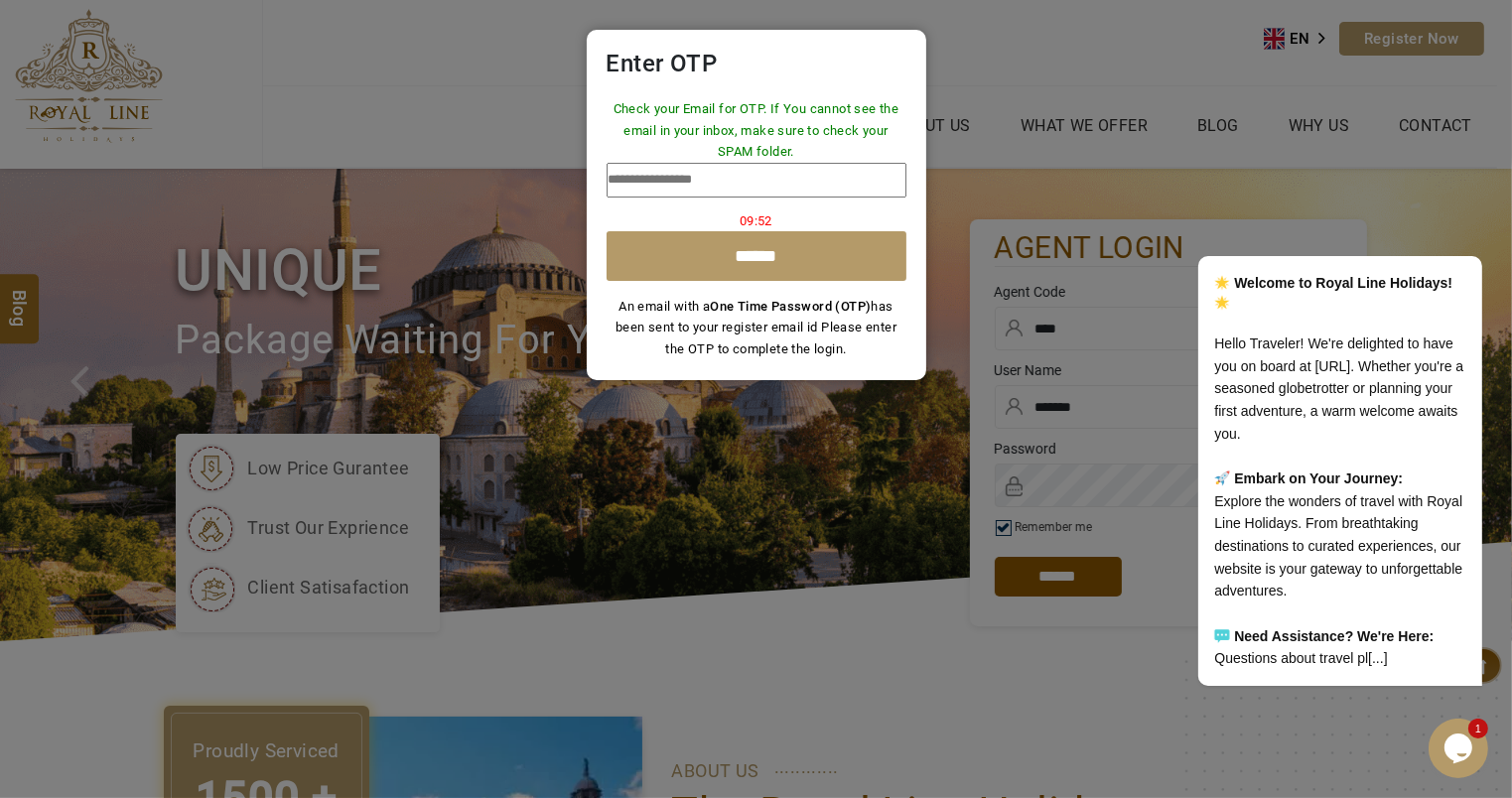 scroll, scrollTop: 0, scrollLeft: 0, axis: both 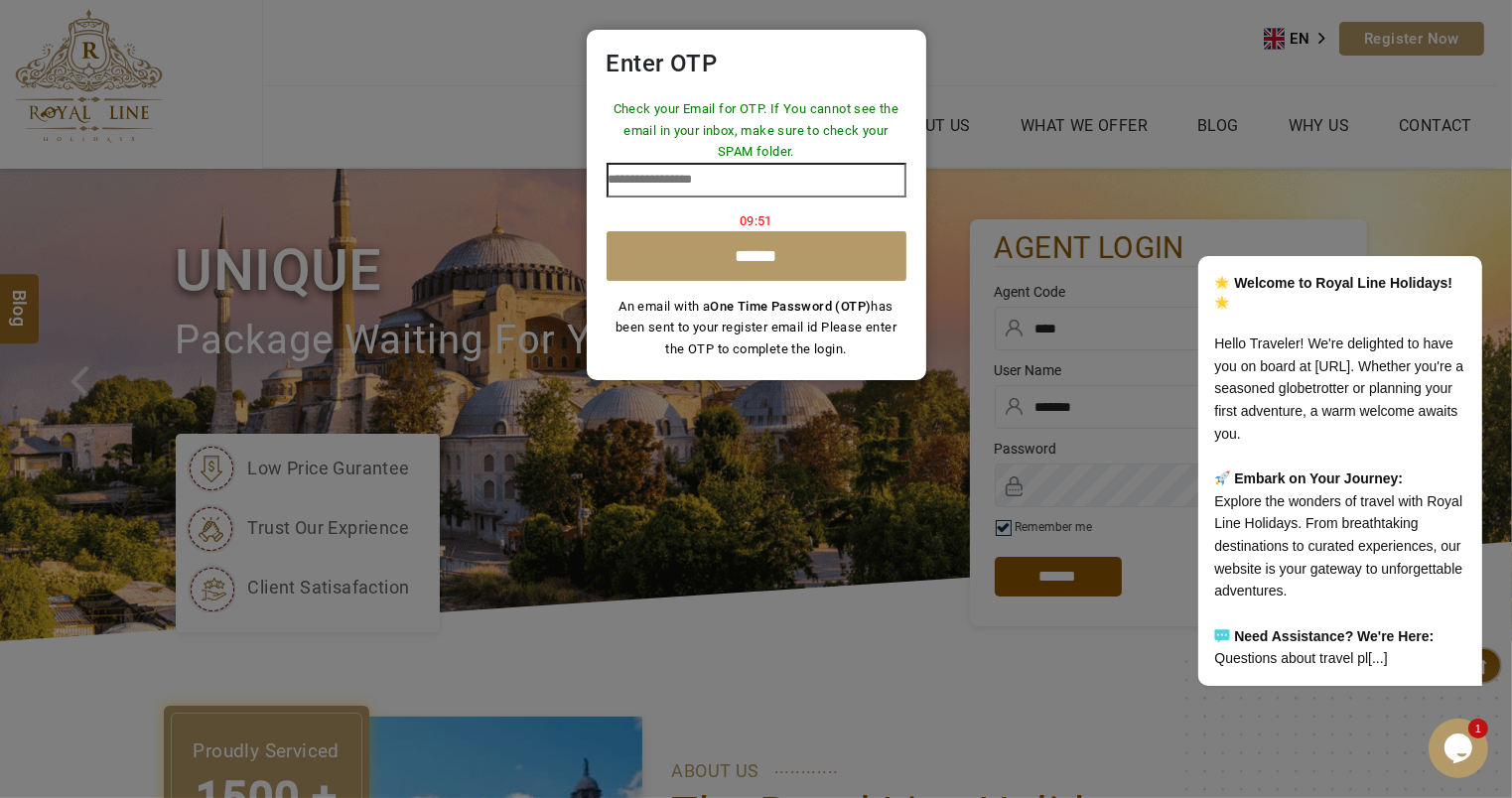 click at bounding box center (756, 180) 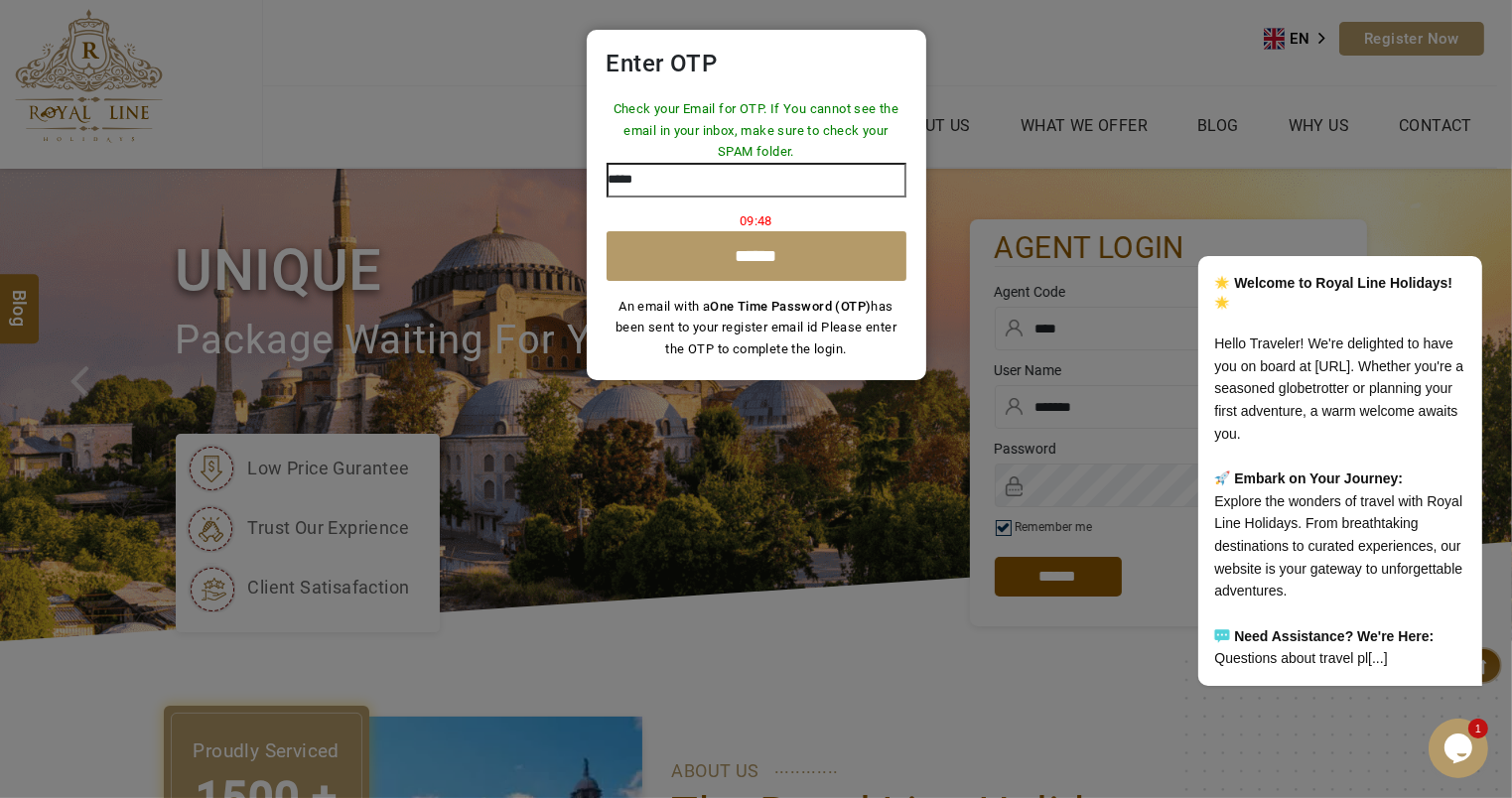 type on "*****" 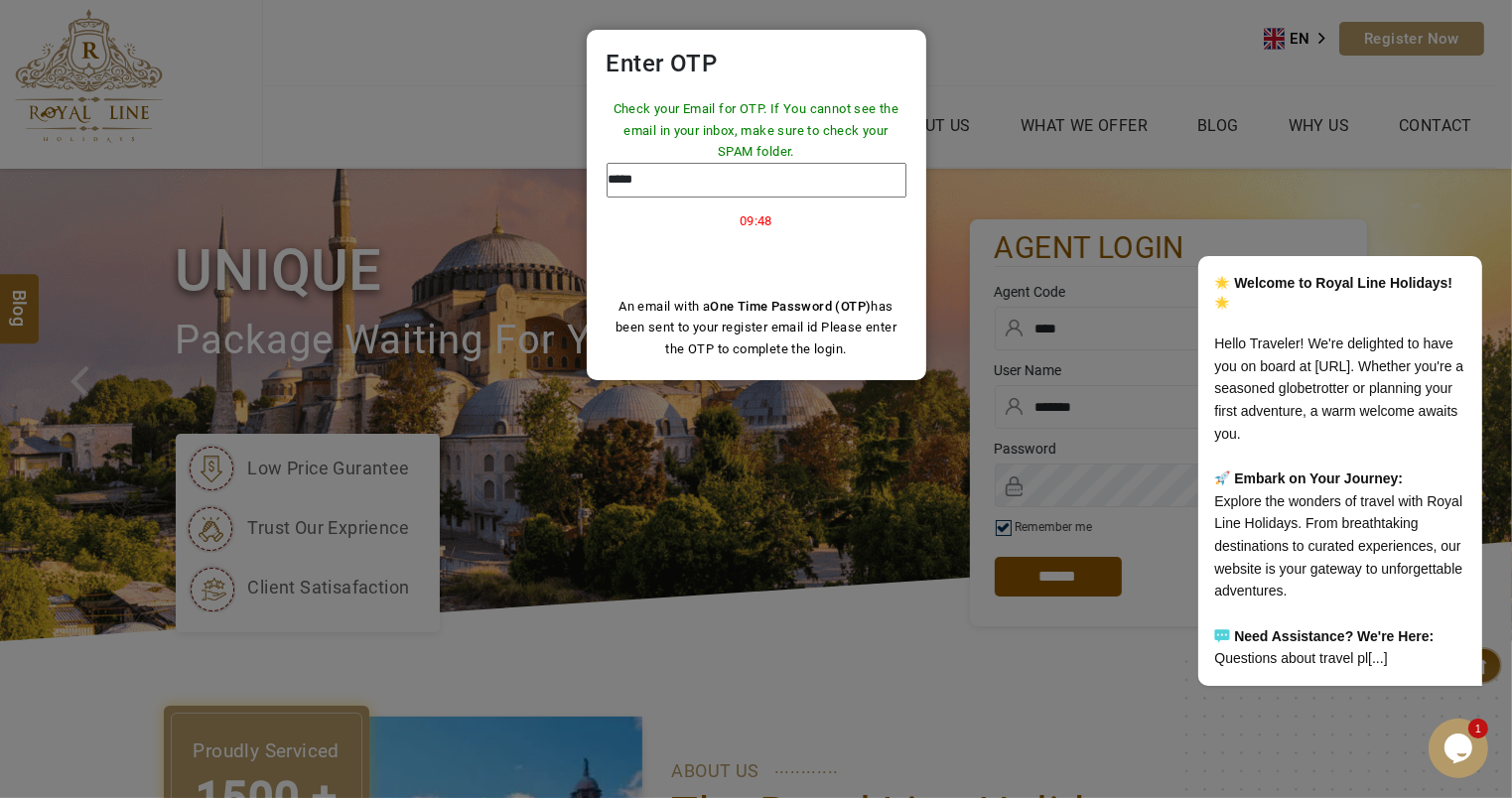 click on "******" at bounding box center [756, 256] 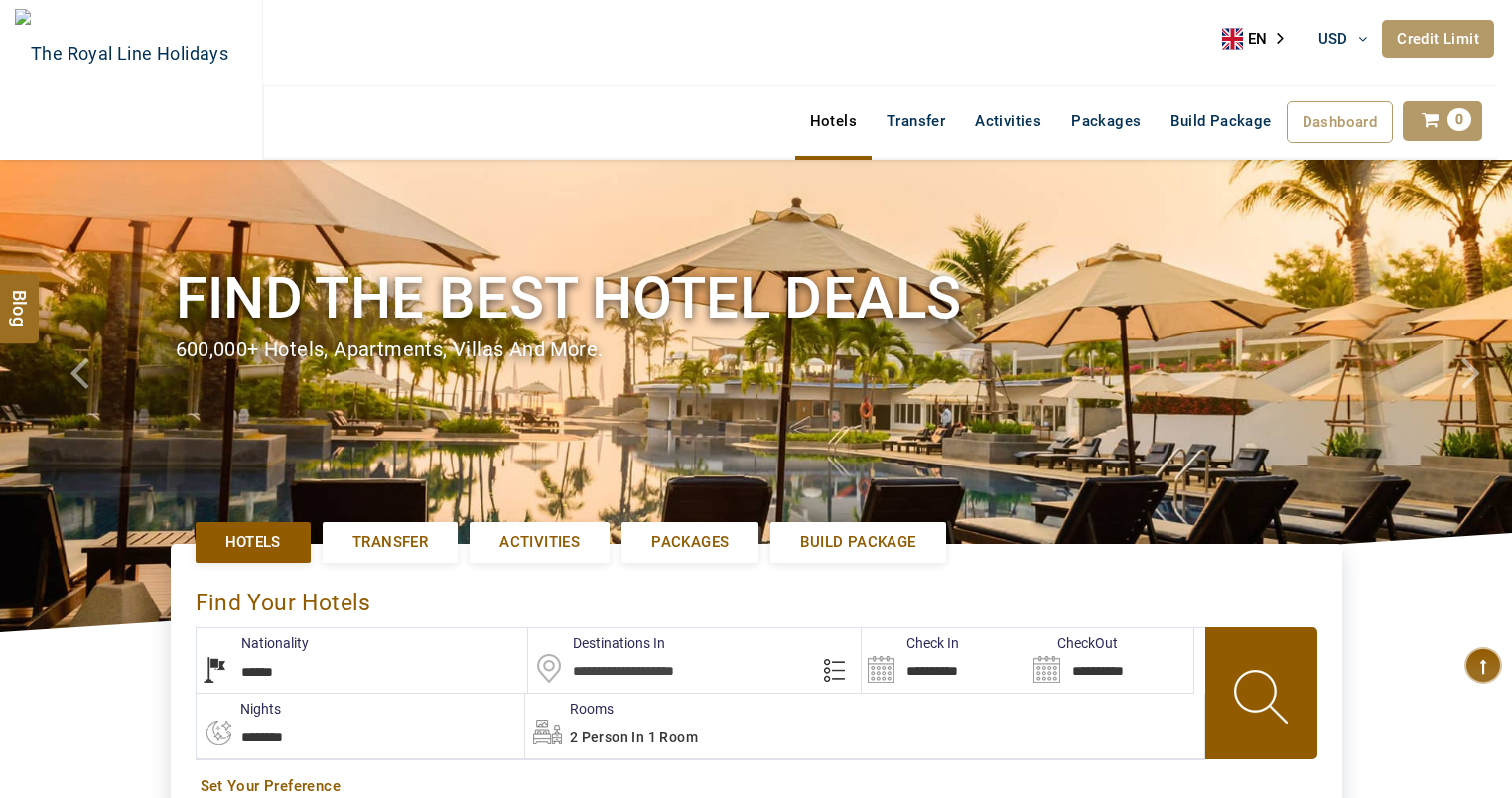 select on "******" 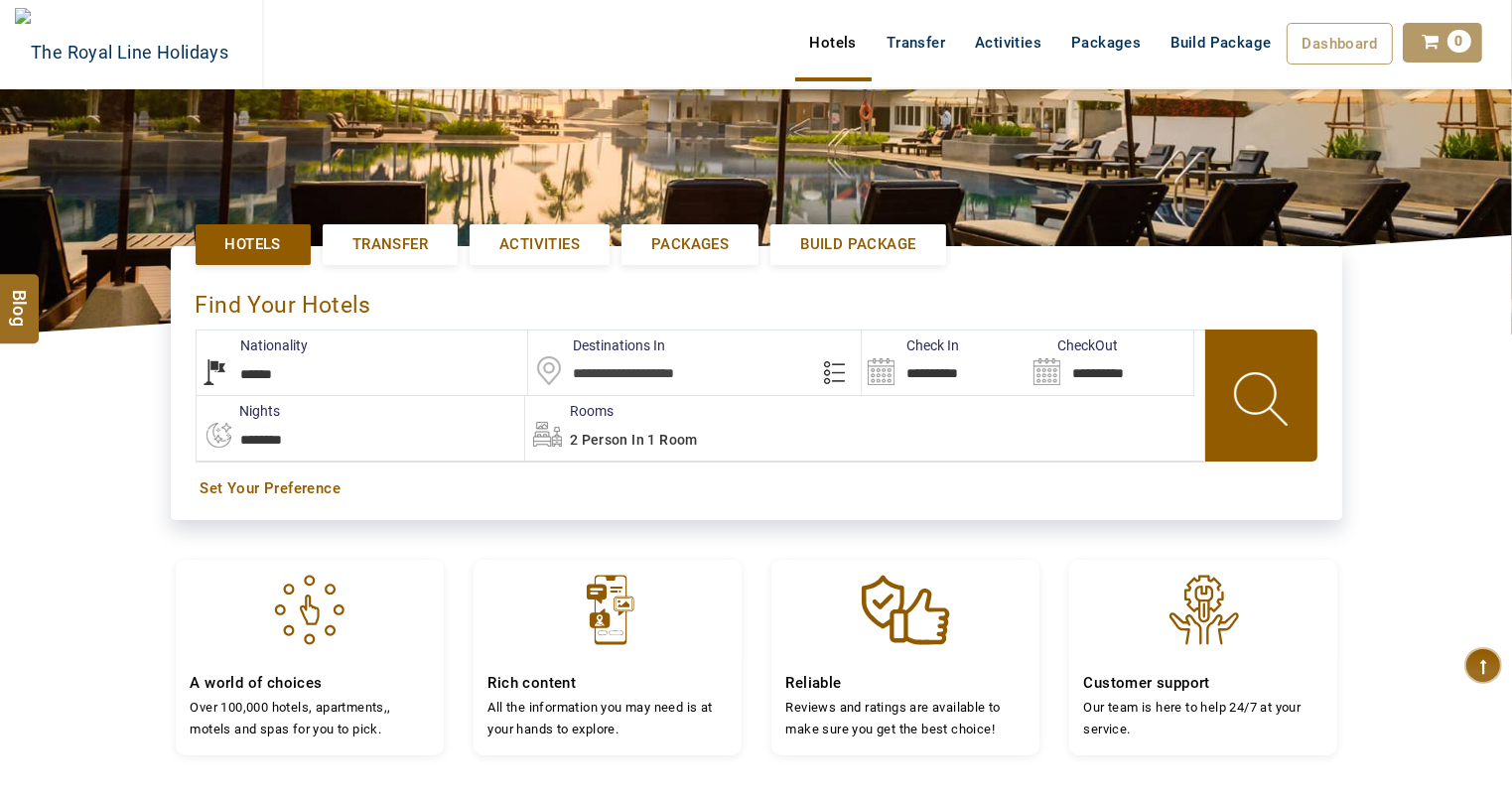 click on "**********" at bounding box center (362, 362) 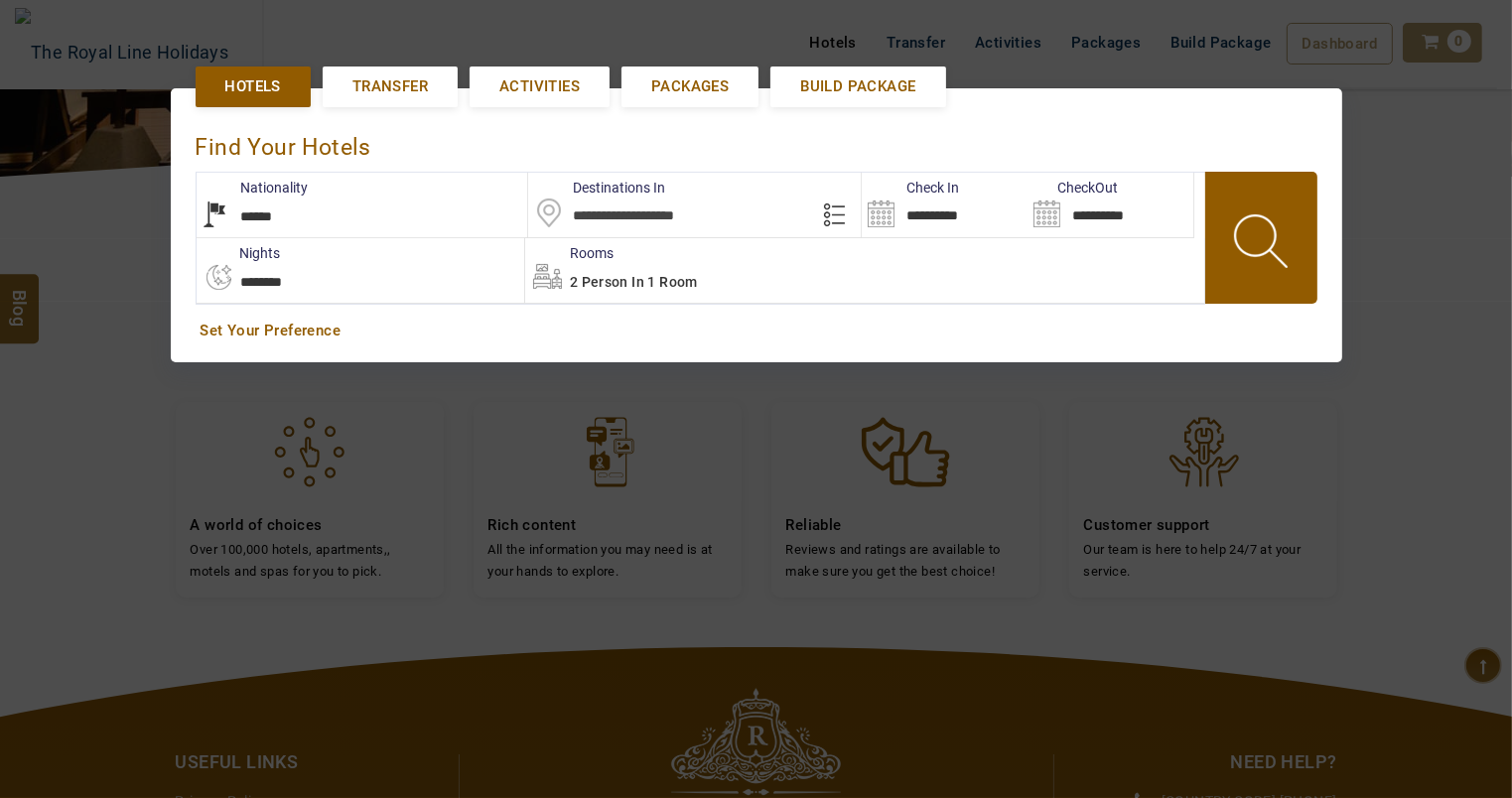 scroll, scrollTop: 457, scrollLeft: 0, axis: vertical 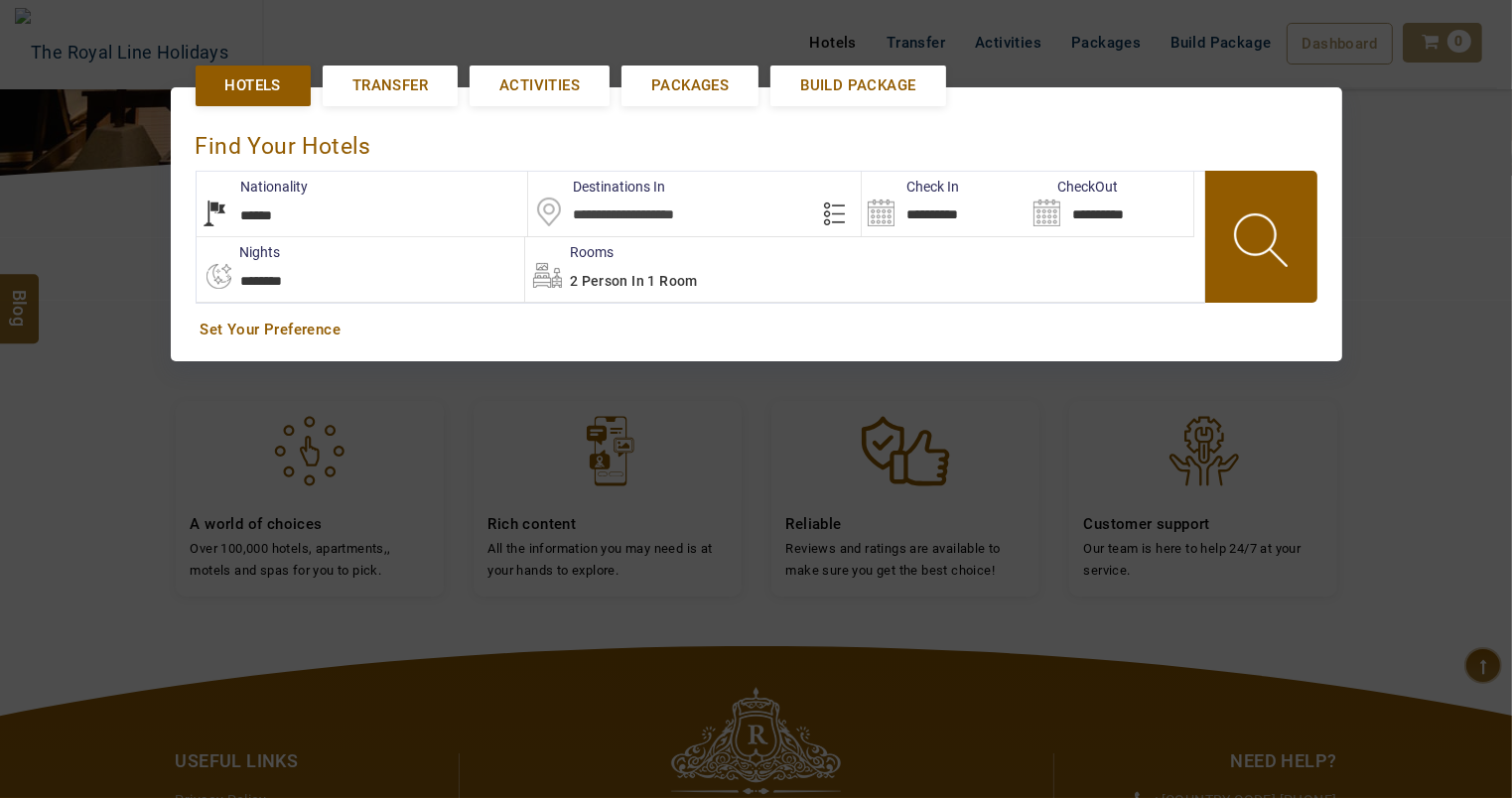 select on "*******" 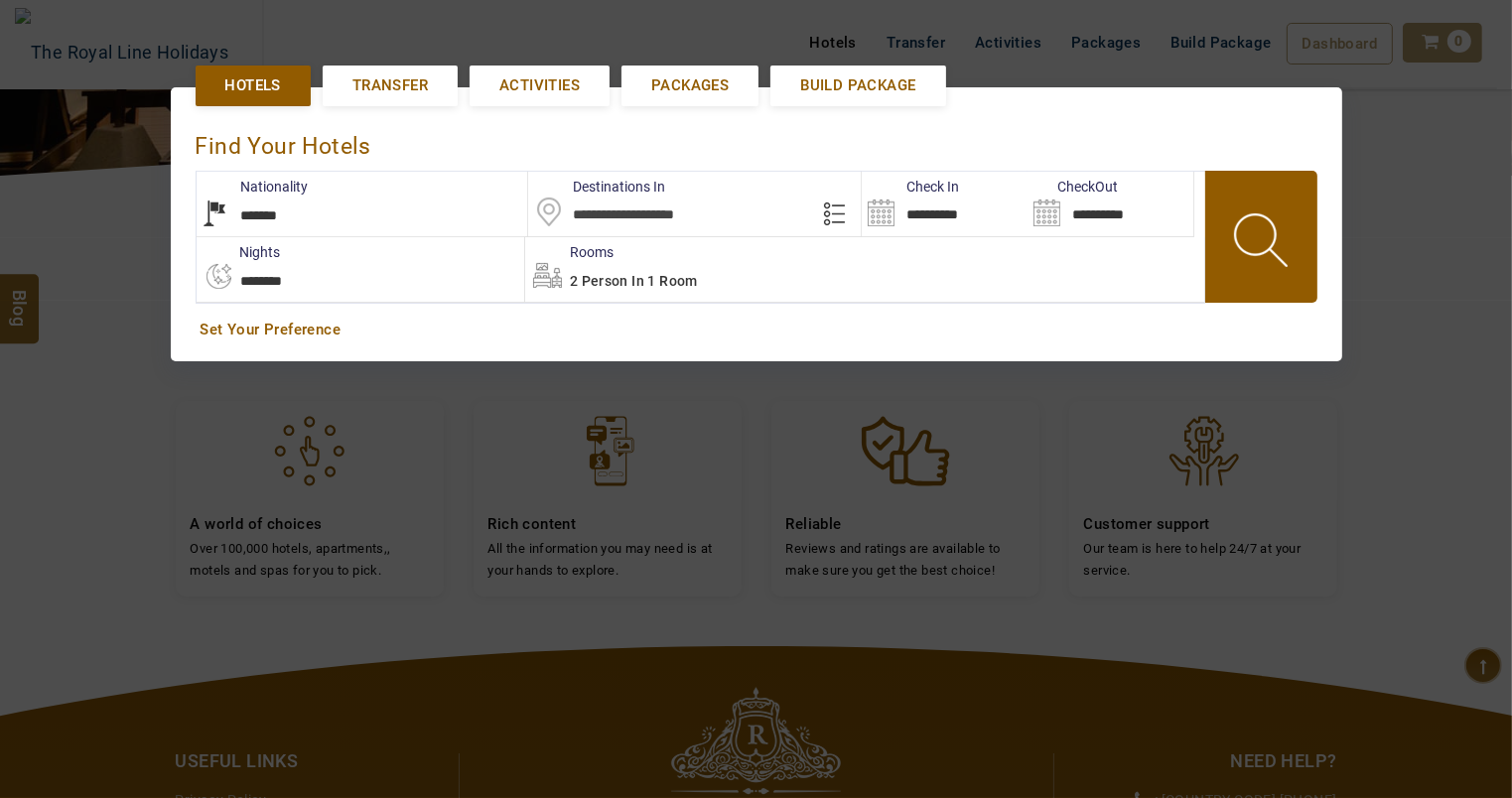 click on "**********" at bounding box center [362, 203] 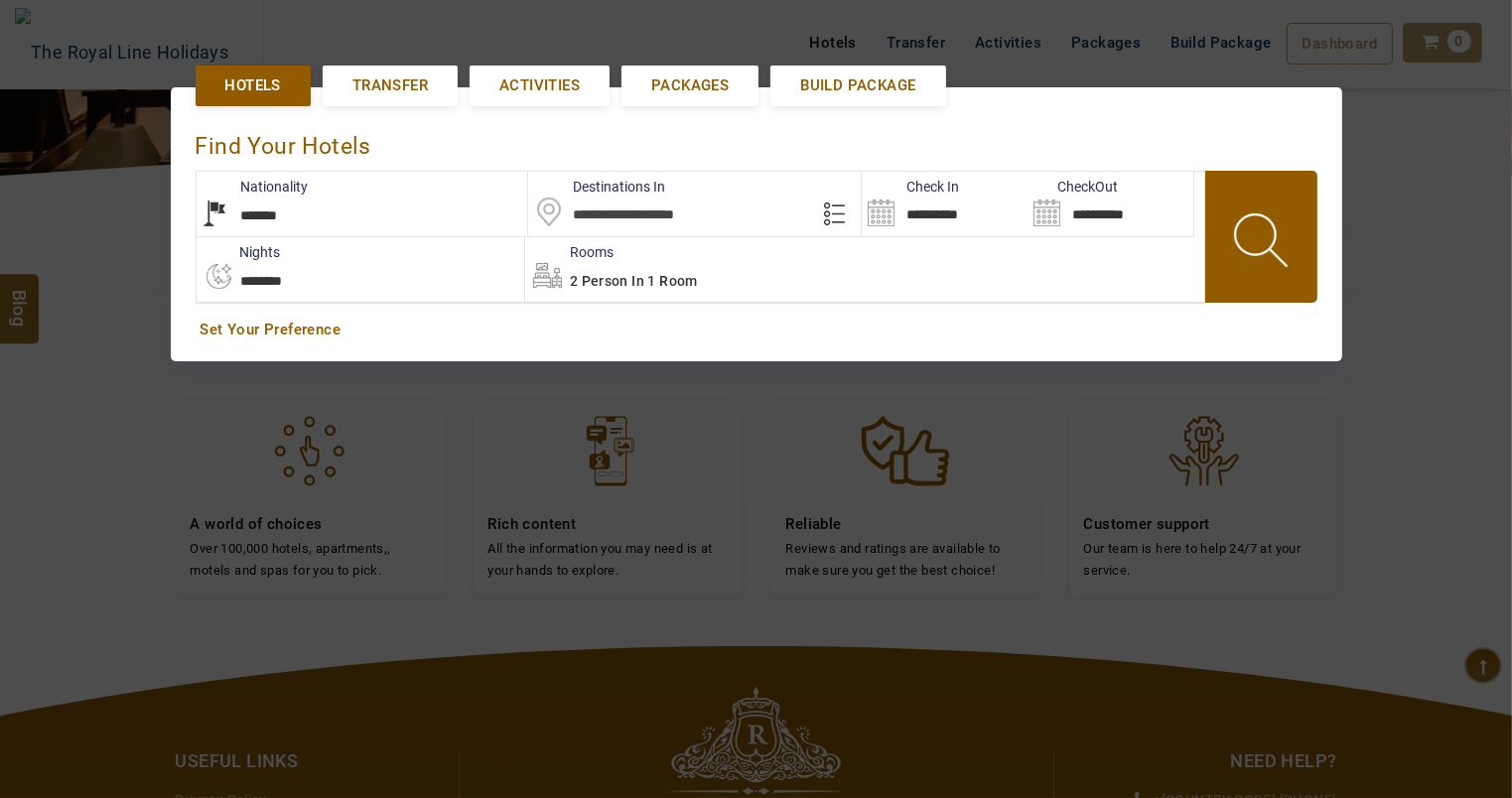click at bounding box center (694, 203) 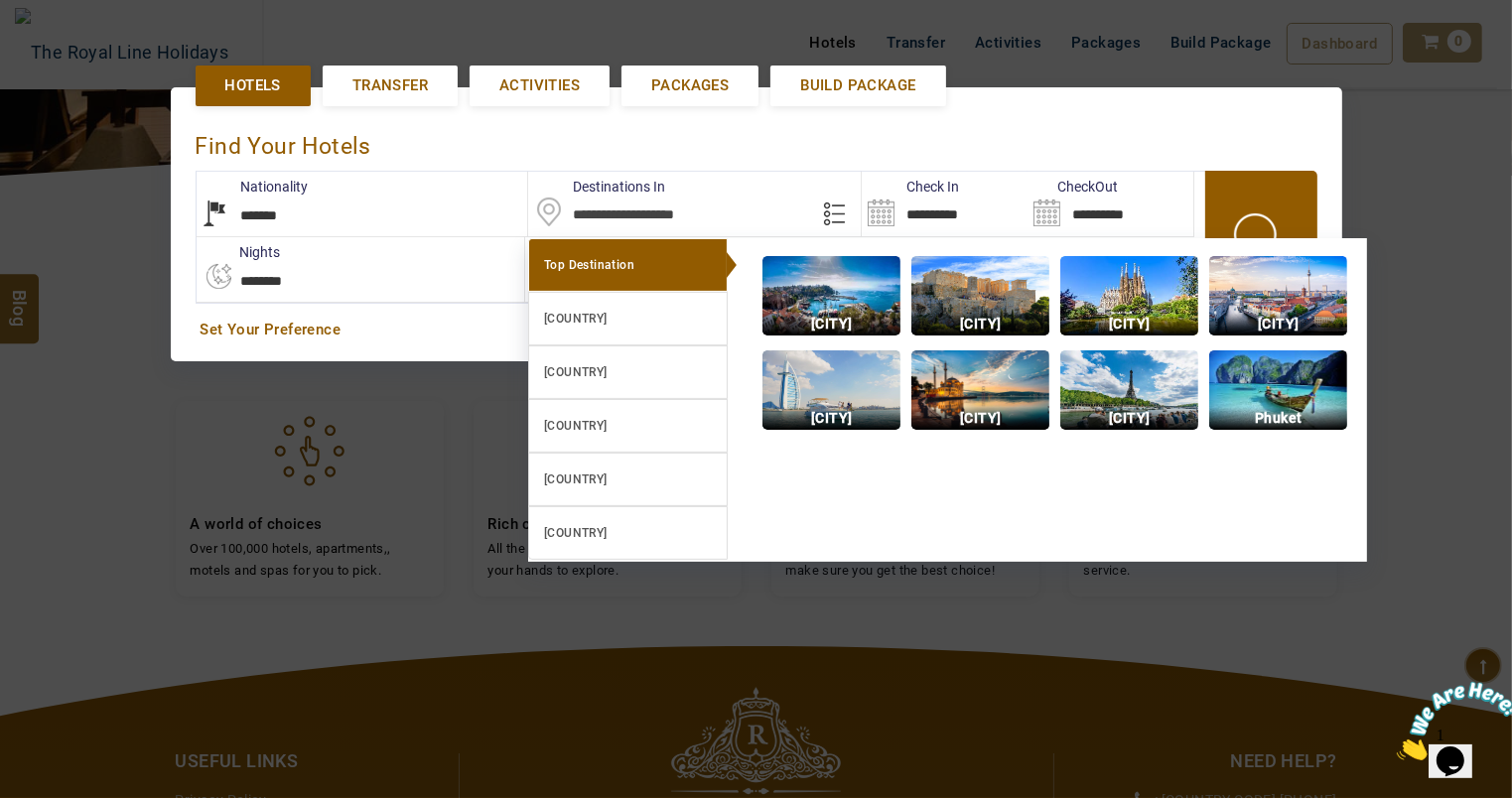 scroll, scrollTop: 0, scrollLeft: 0, axis: both 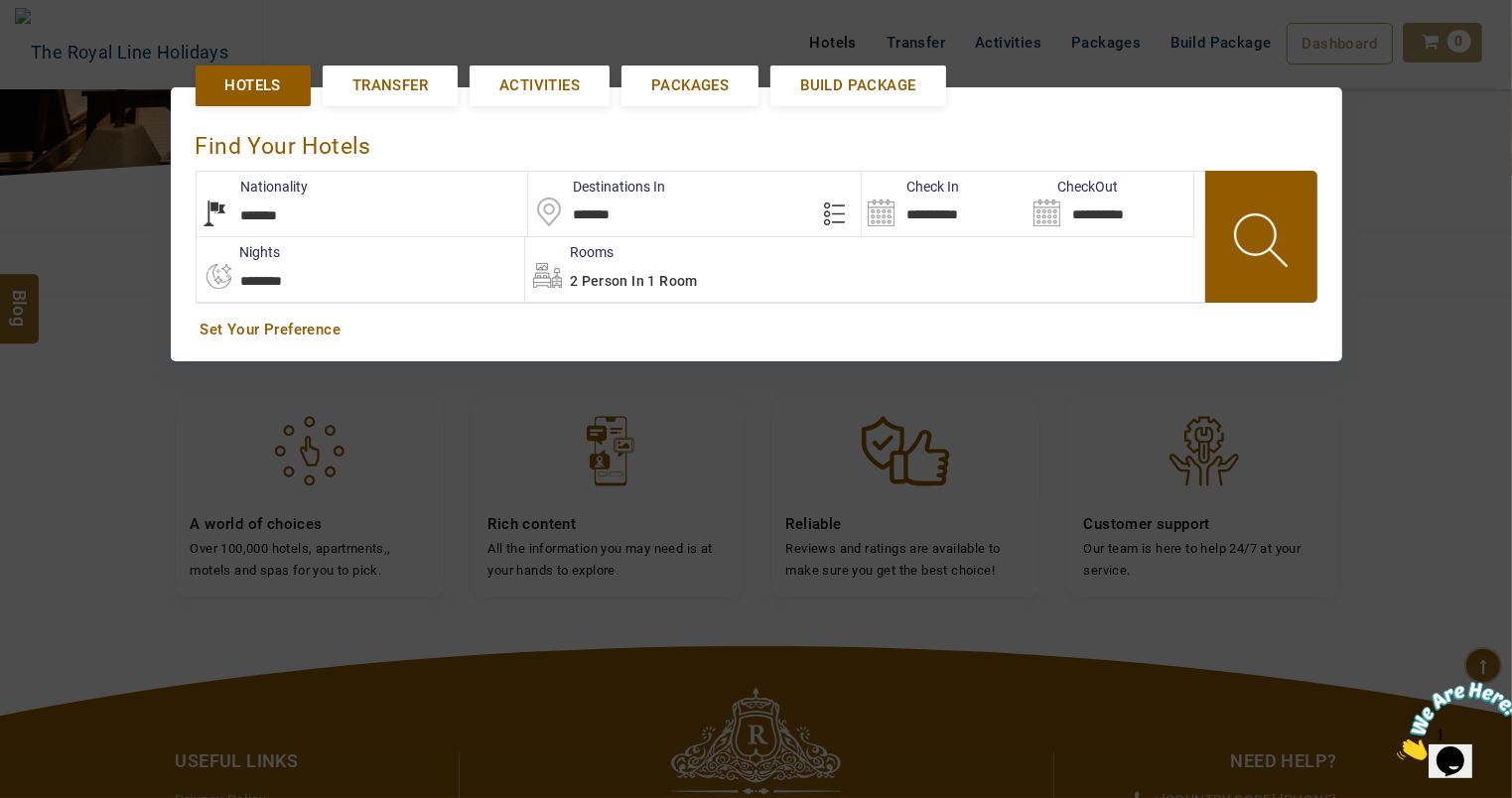 click on "*******" at bounding box center (694, 203) 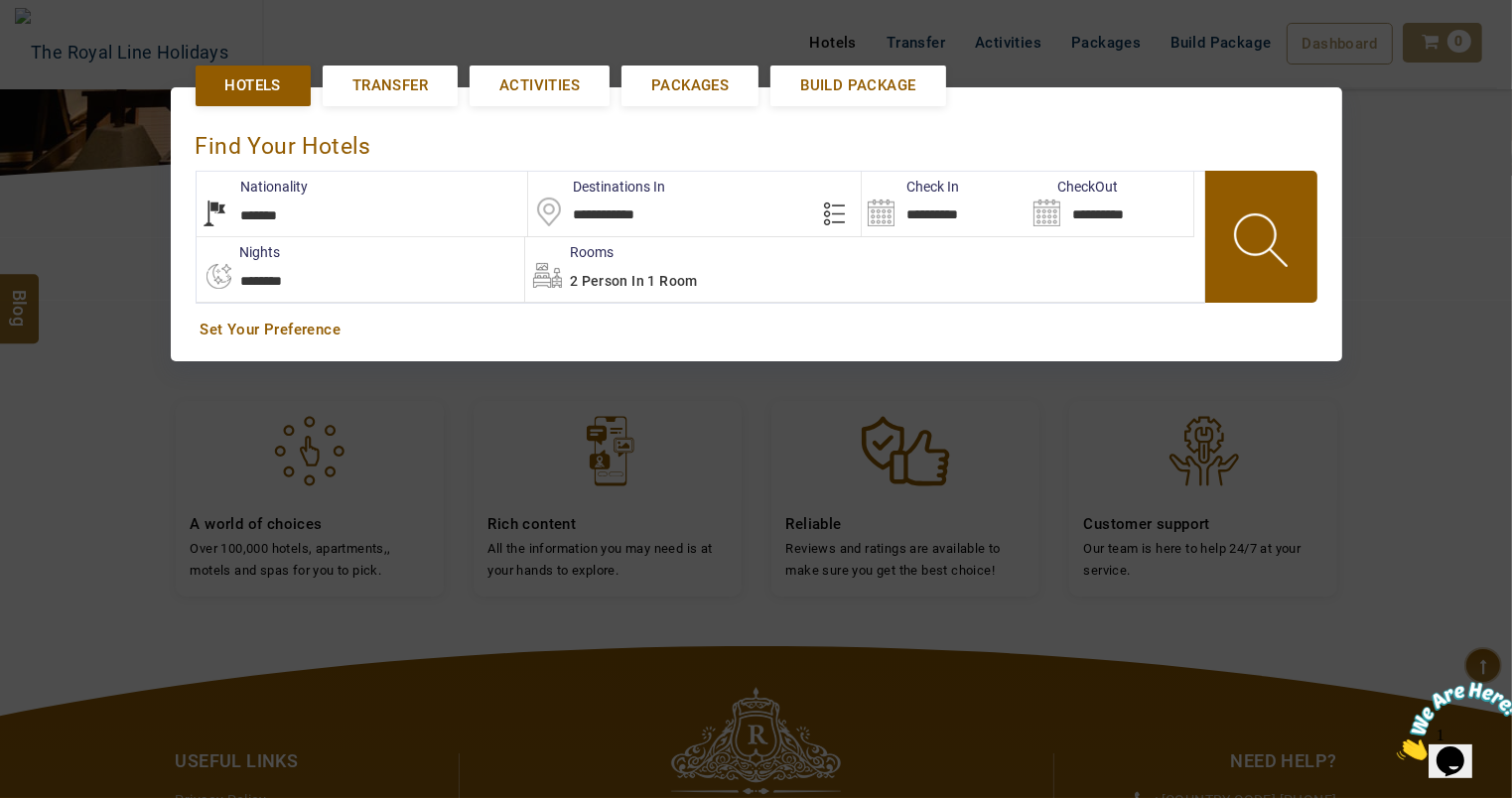 click on "**********" at bounding box center (694, 203) 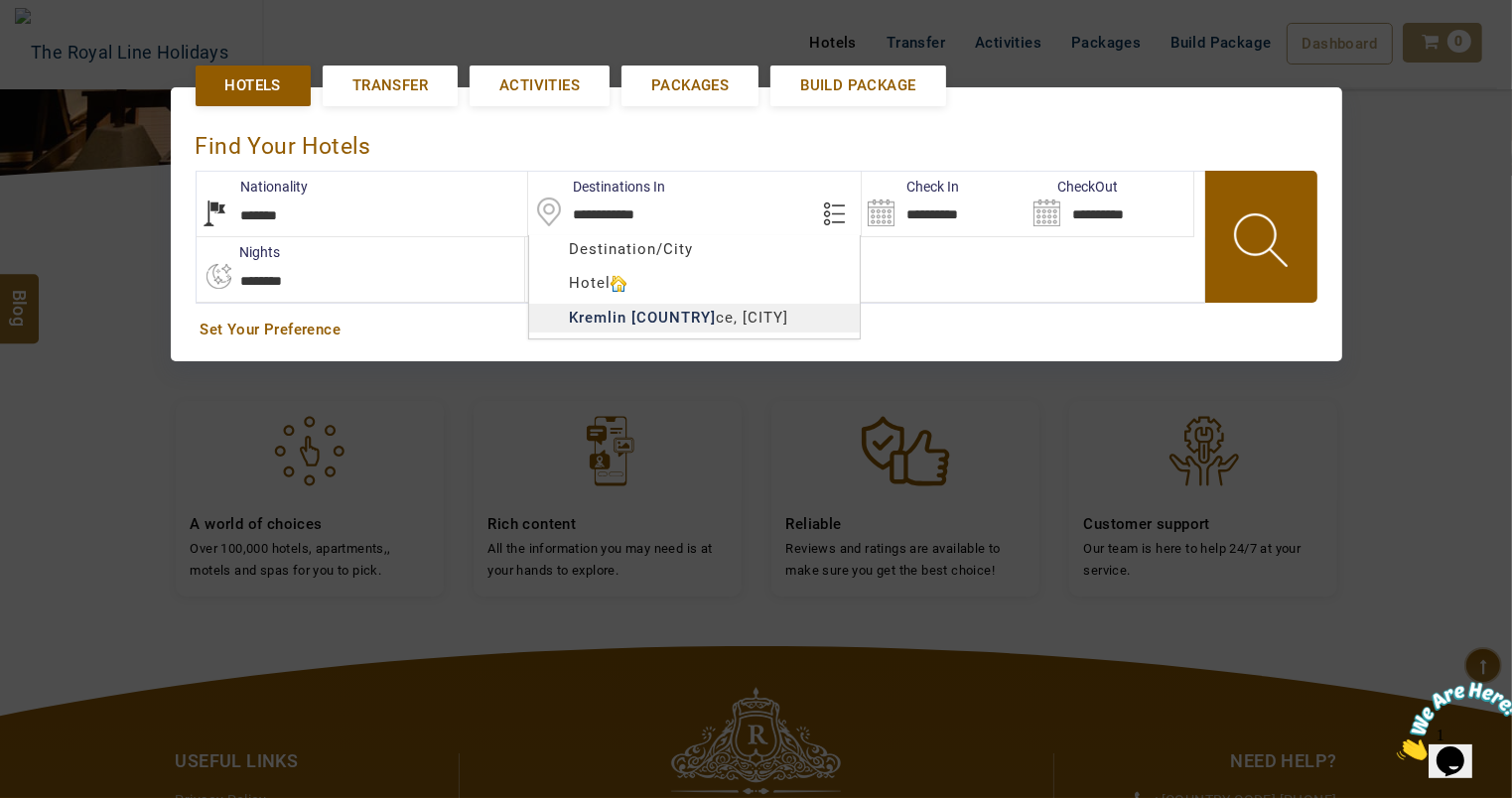 type on "**********" 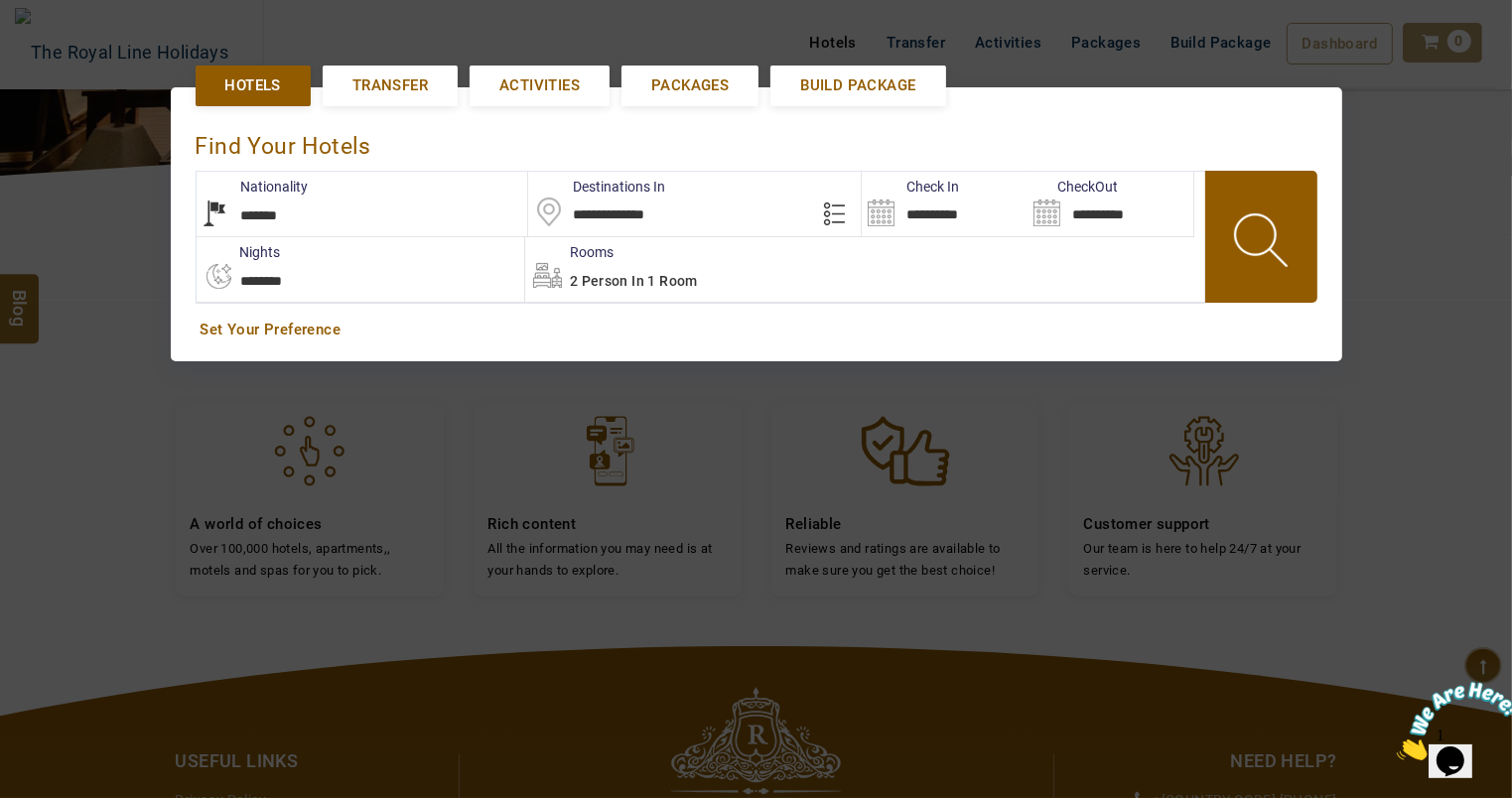 click on "OGARITE TOURISM USD AED AED EUR € USD $ INR ₹ THB ฿ IDR Rp BHD BHD TRY ₺ Credit Limit EN HE AR ES PT ZH Helpline
+[COUNTRY CODE] [PHONE] [EMAIL] About Us What we Offer Blog Why Us Contact Hotels Transfer Activities Packages Build Package Dashboard My Profile My Booking My Reports My Quotation Sign Out 0 Points Redeem Now To Redeem 0 Points Future Points 93 Points Credit Limit Credit Limit USD 3000.00 70% Complete Used USD 464.71 Available USD 2535.29 Setting Looks like you haven't added anything to your cart yet Countinue Shopping ******* ****** Please Wait.. Blog demo
Remember me Forgot
password? LOG IN Don't have an account? Register Now My Booking View/ Print/Cancel Your Booking without Signing in Submit demo
In A Few Moment, You Will Be Celebrating Best Hotel options galore ! Check In CheckOut Rooms Rooms Please Wait Find the best hotel deals 600,000+ hotels, apartments, villas and more. Hotels ****" at bounding box center (756, 354) 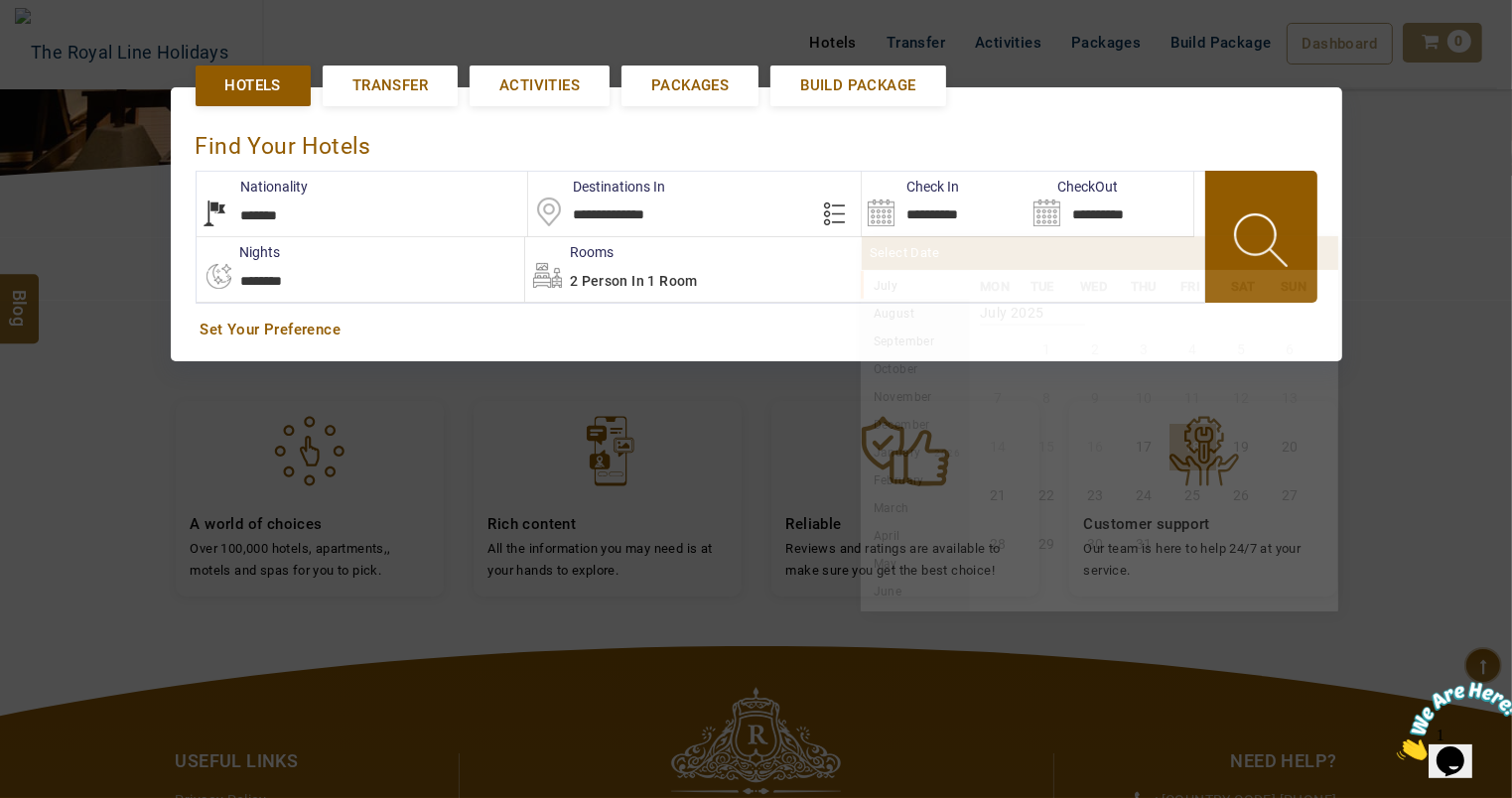 click on "**********" at bounding box center (944, 203) 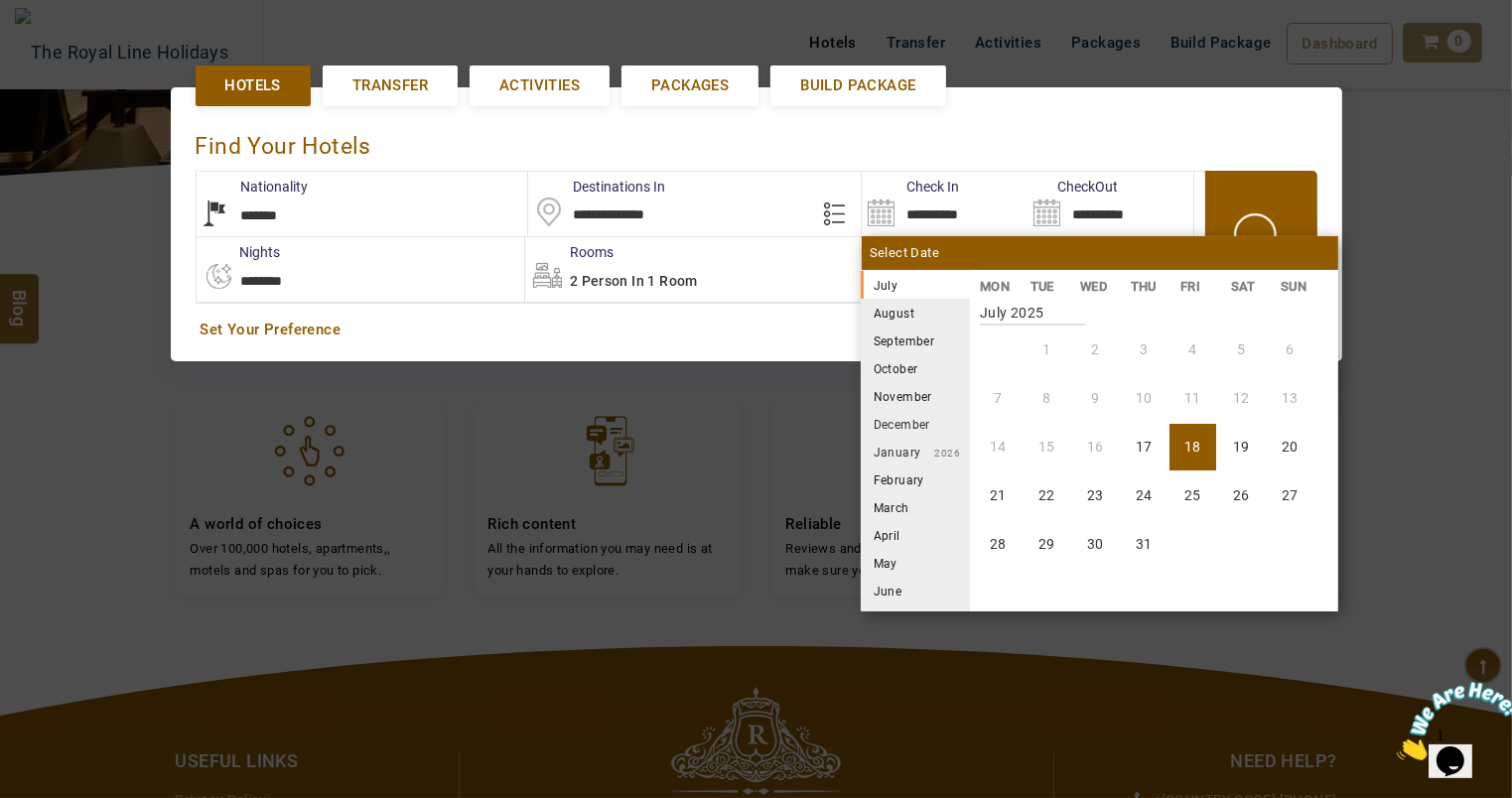 click on "August" at bounding box center [915, 313] 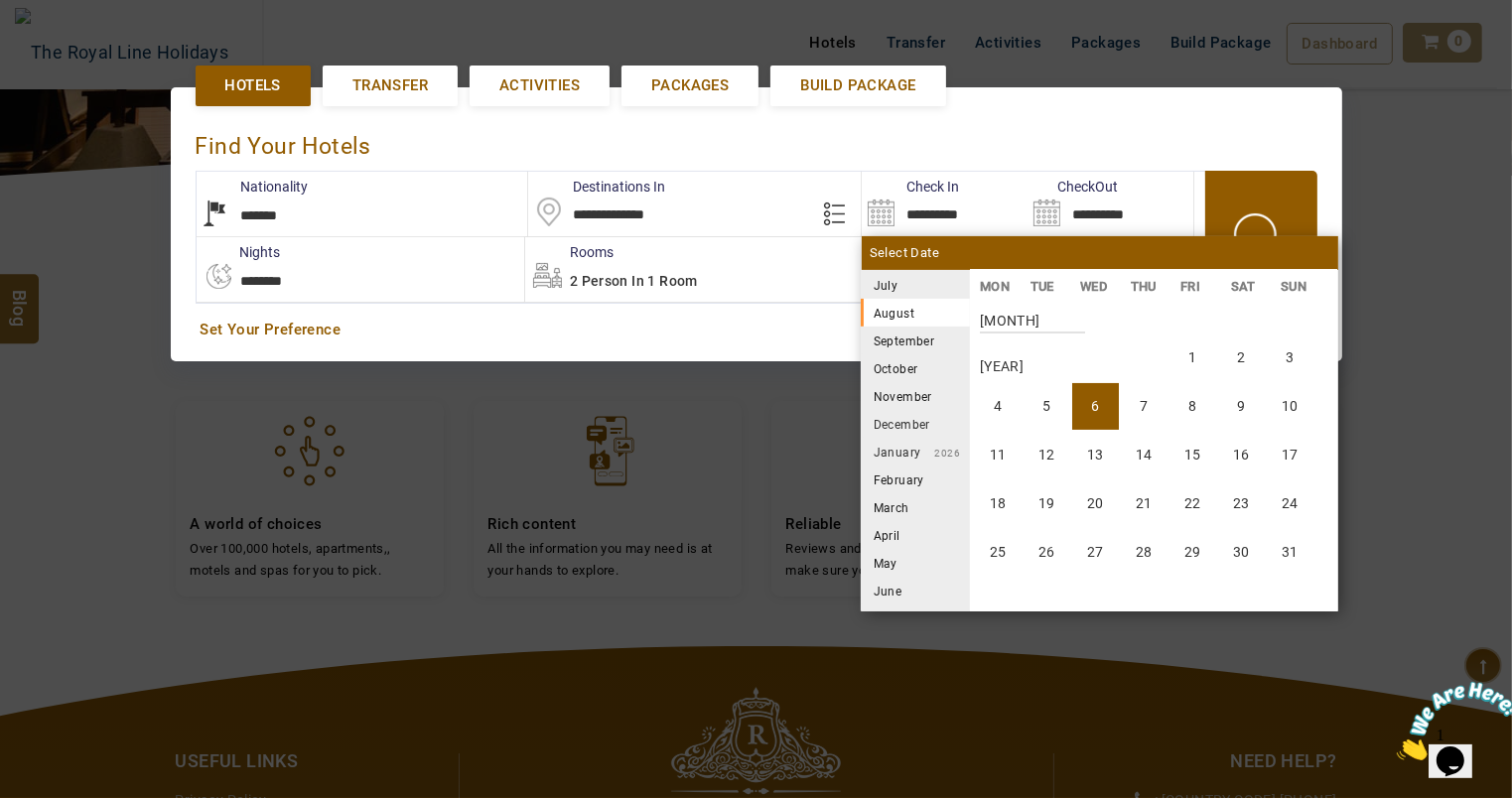 scroll, scrollTop: 367, scrollLeft: 0, axis: vertical 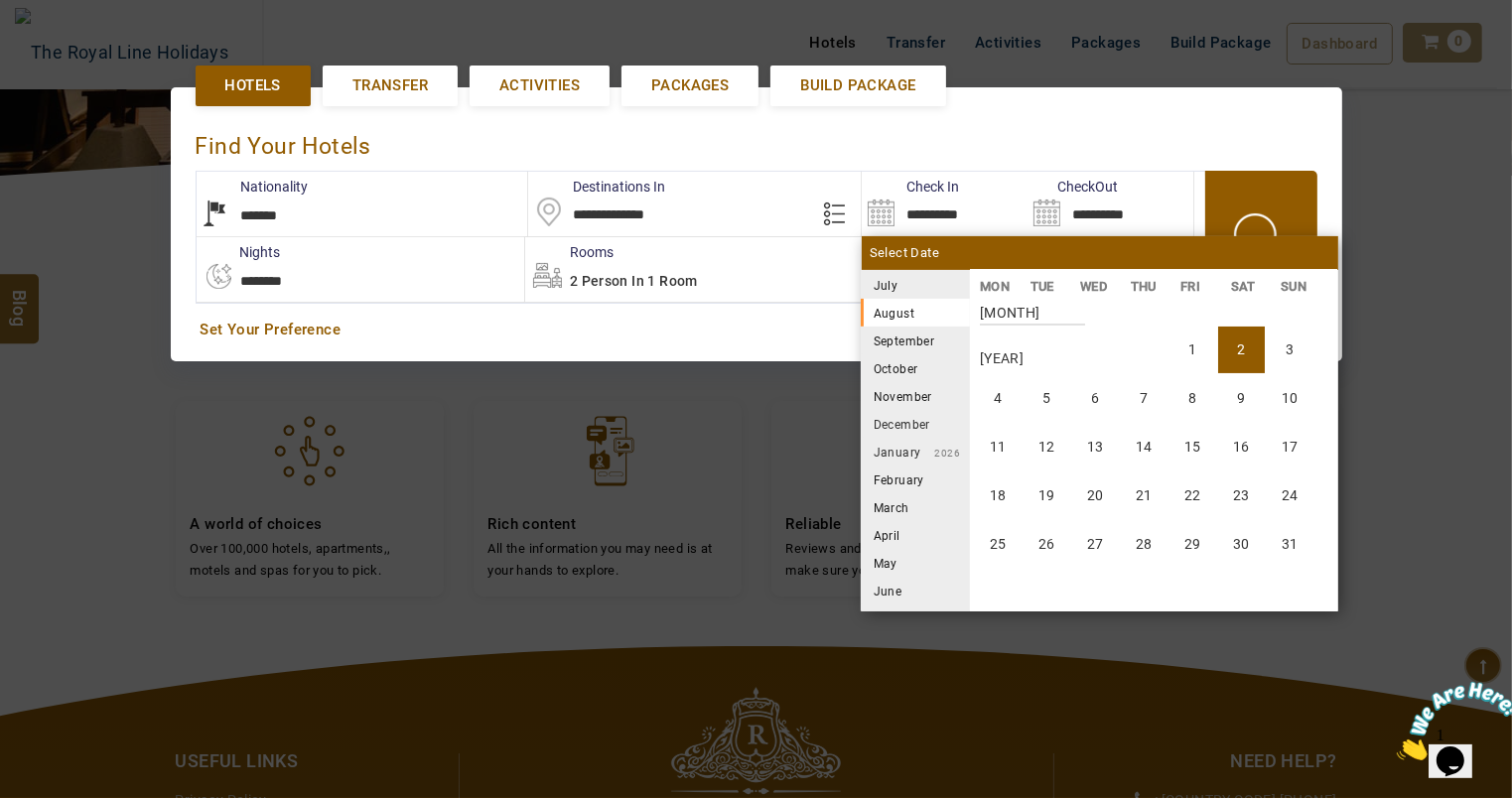 click on "2" at bounding box center [1241, 349] 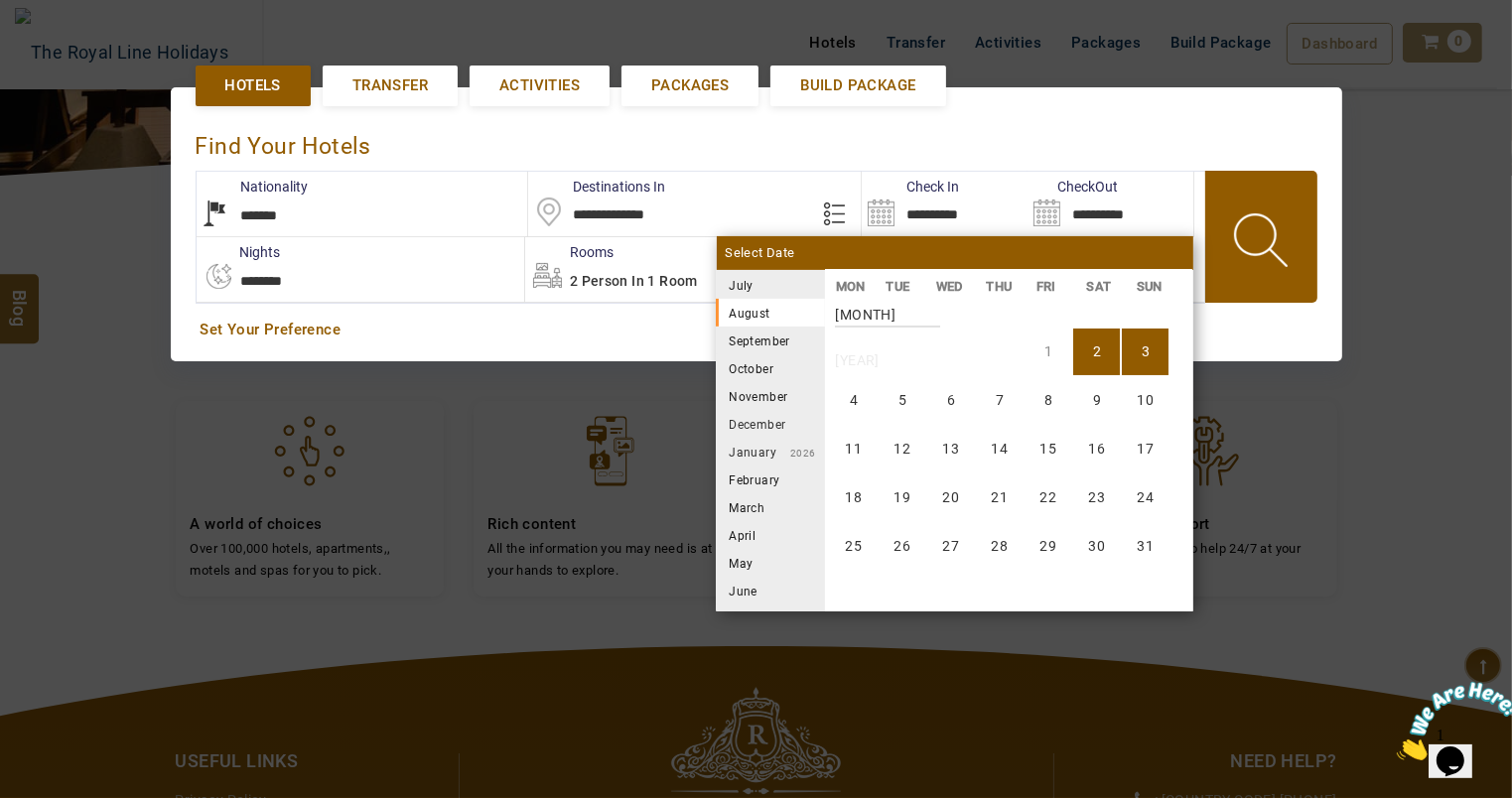 scroll, scrollTop: 367, scrollLeft: 0, axis: vertical 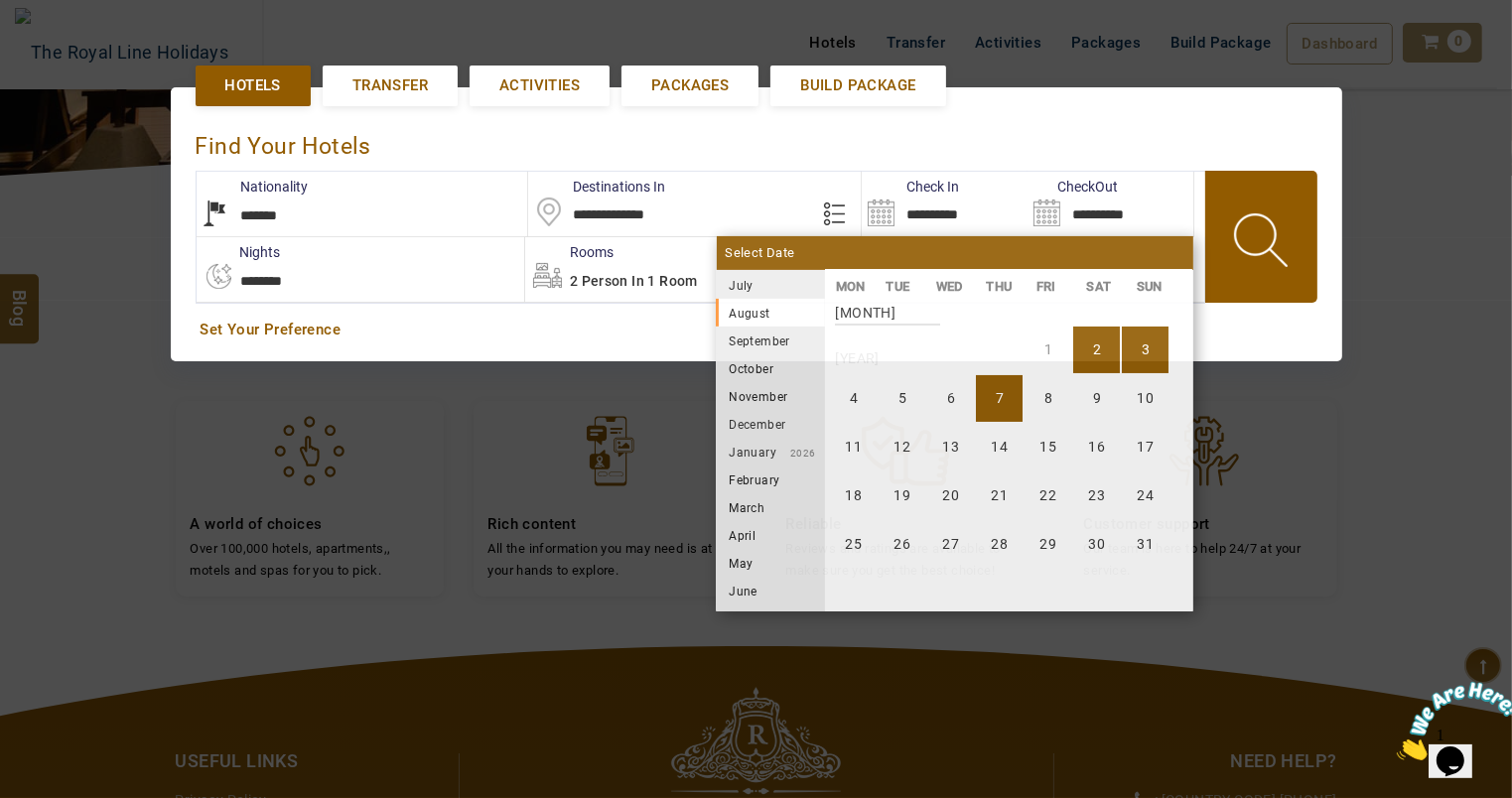 click on "7" at bounding box center (999, 398) 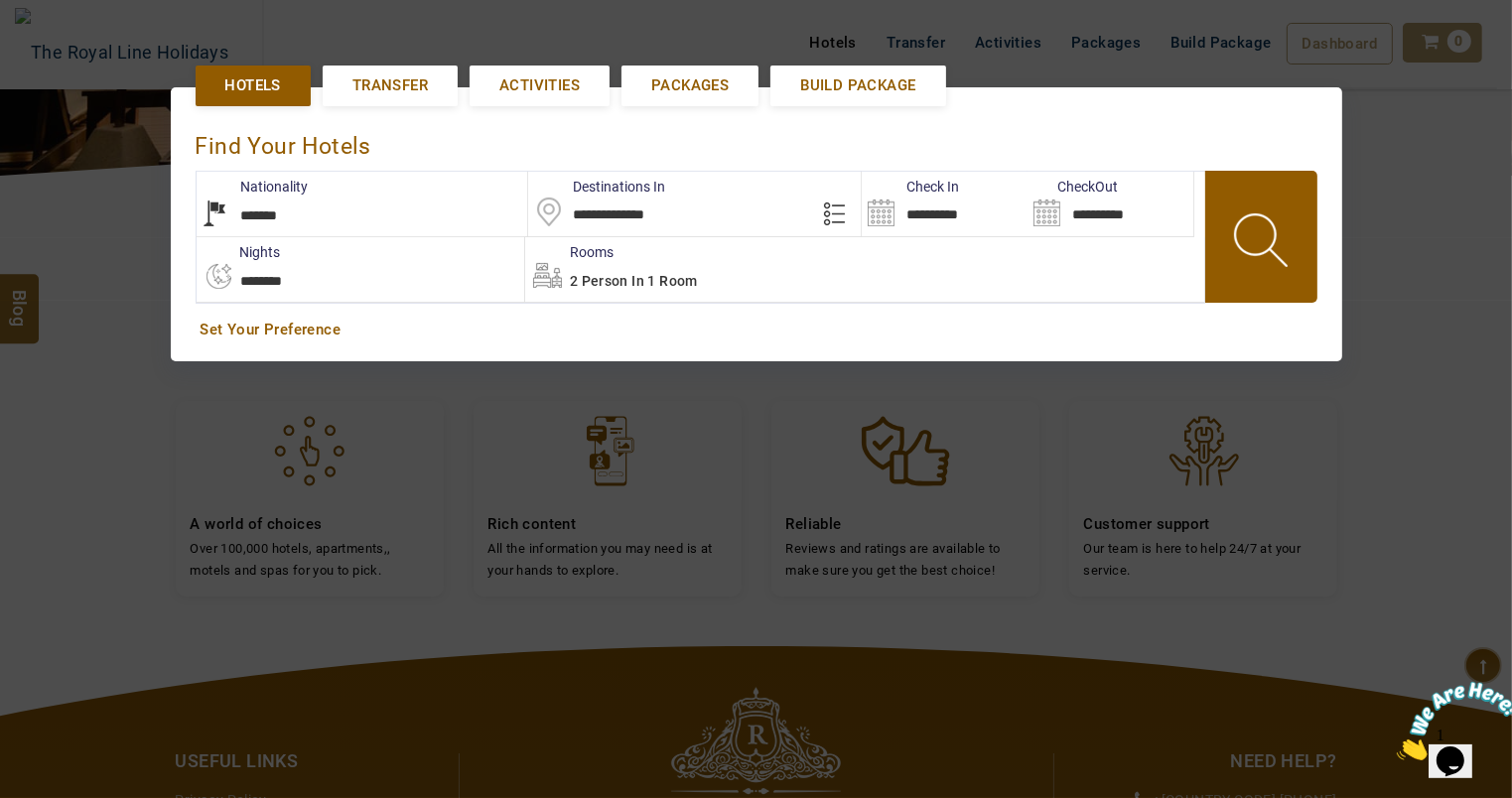 click on "2 Person in    1 Room" at bounding box center (865, 269) 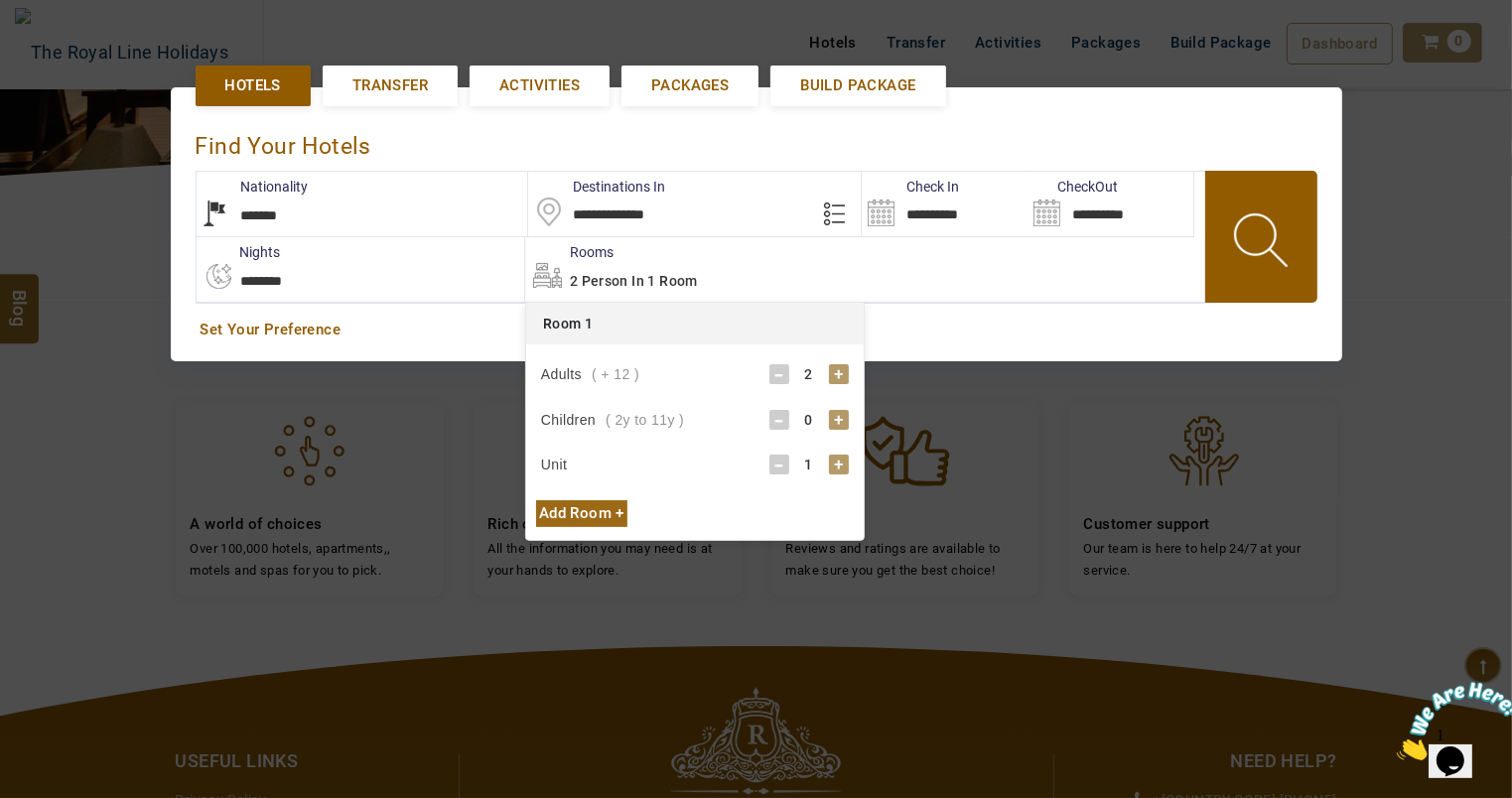 click on "+" at bounding box center (839, 420) 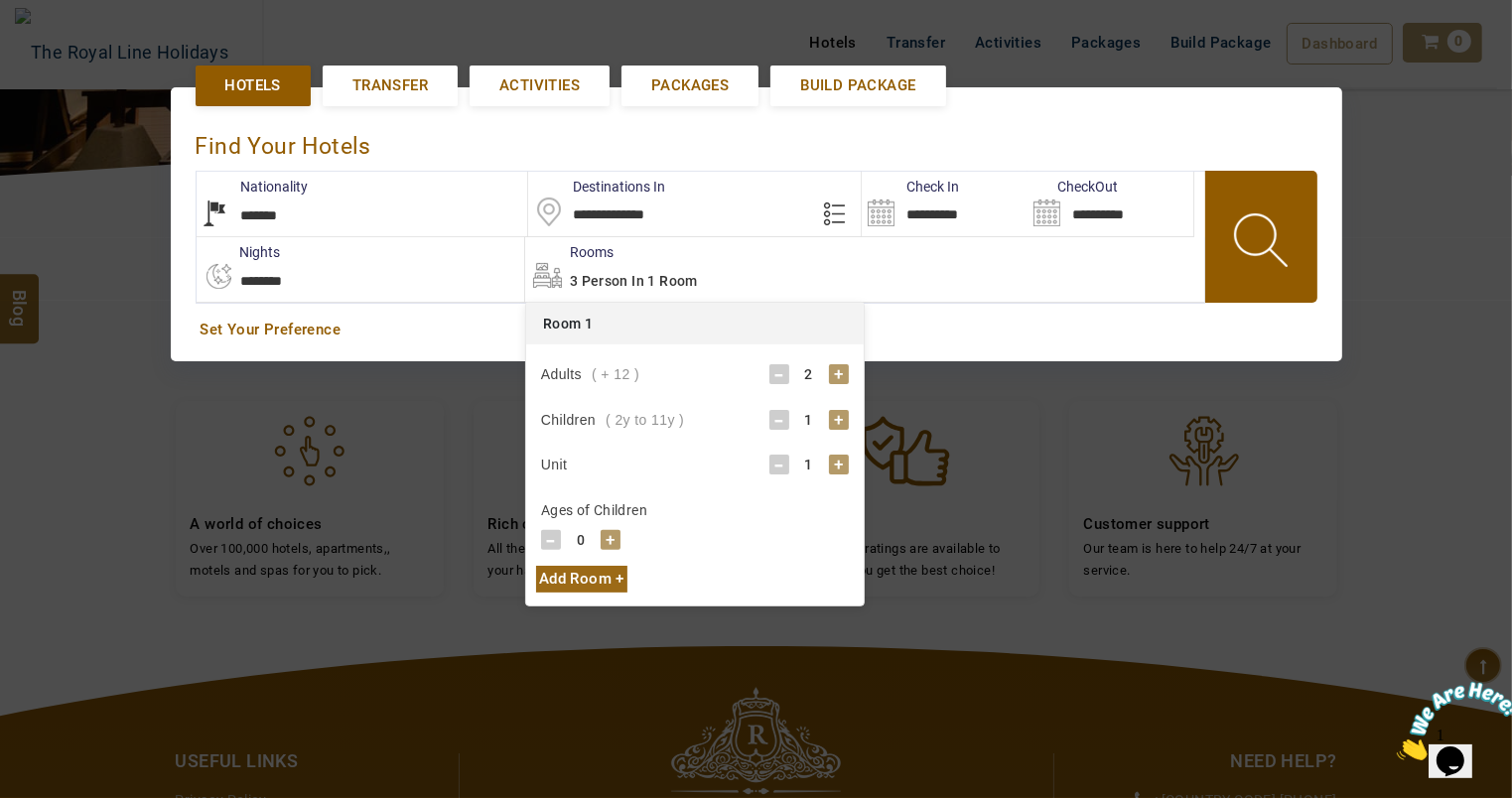 click on "+" at bounding box center (611, 540) 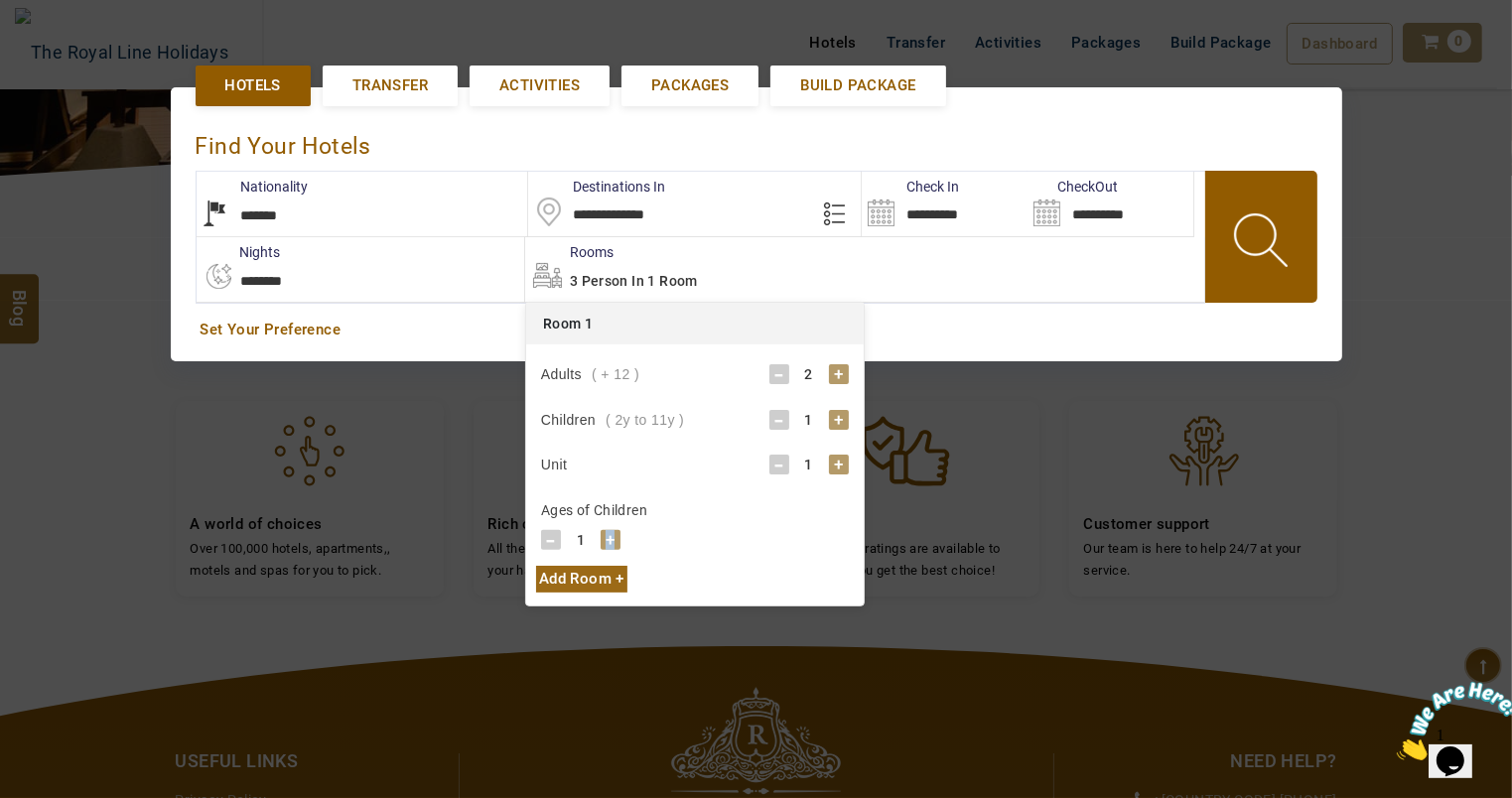 click on "+" at bounding box center (611, 540) 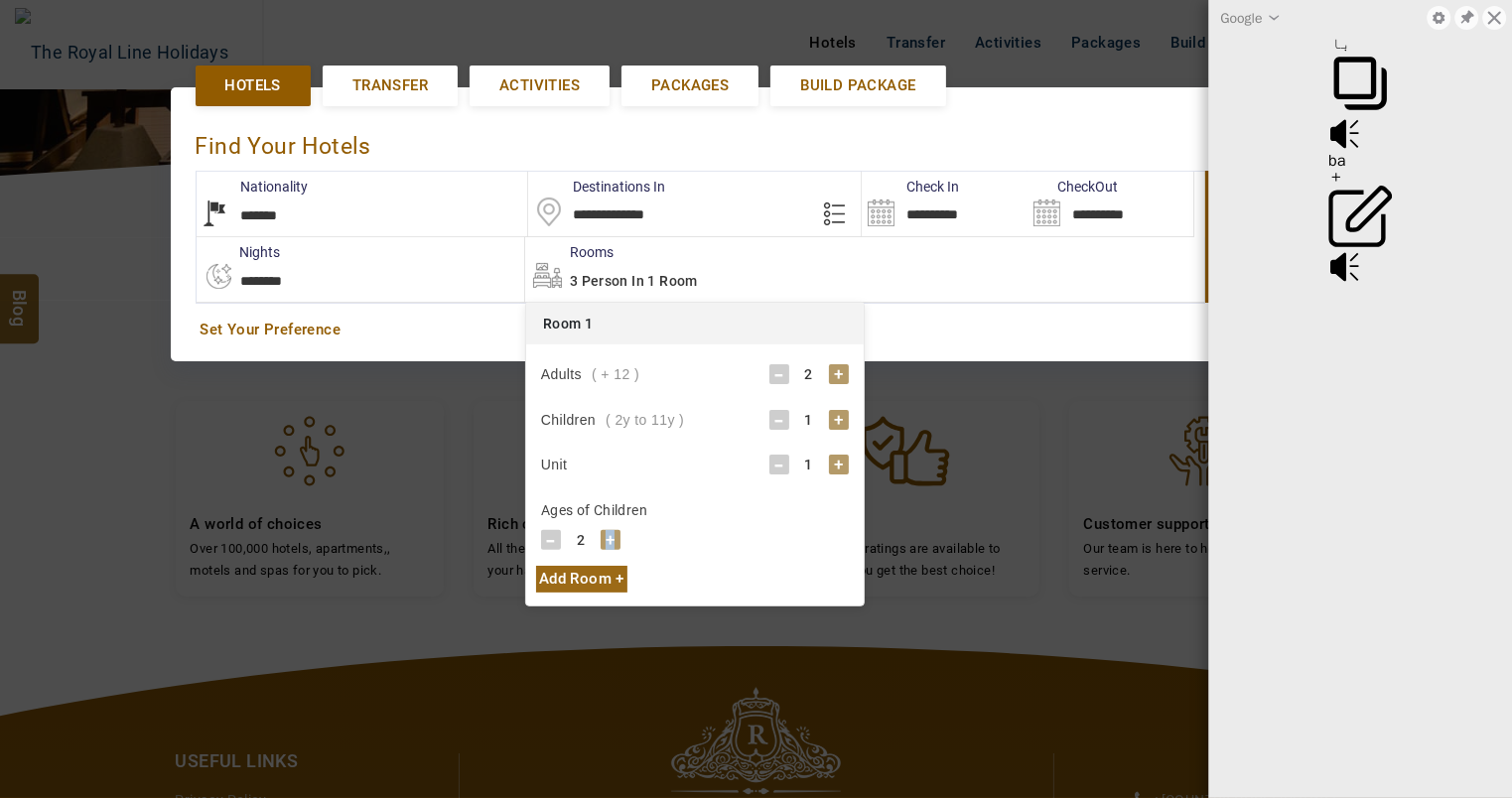 click on "+" at bounding box center [611, 540] 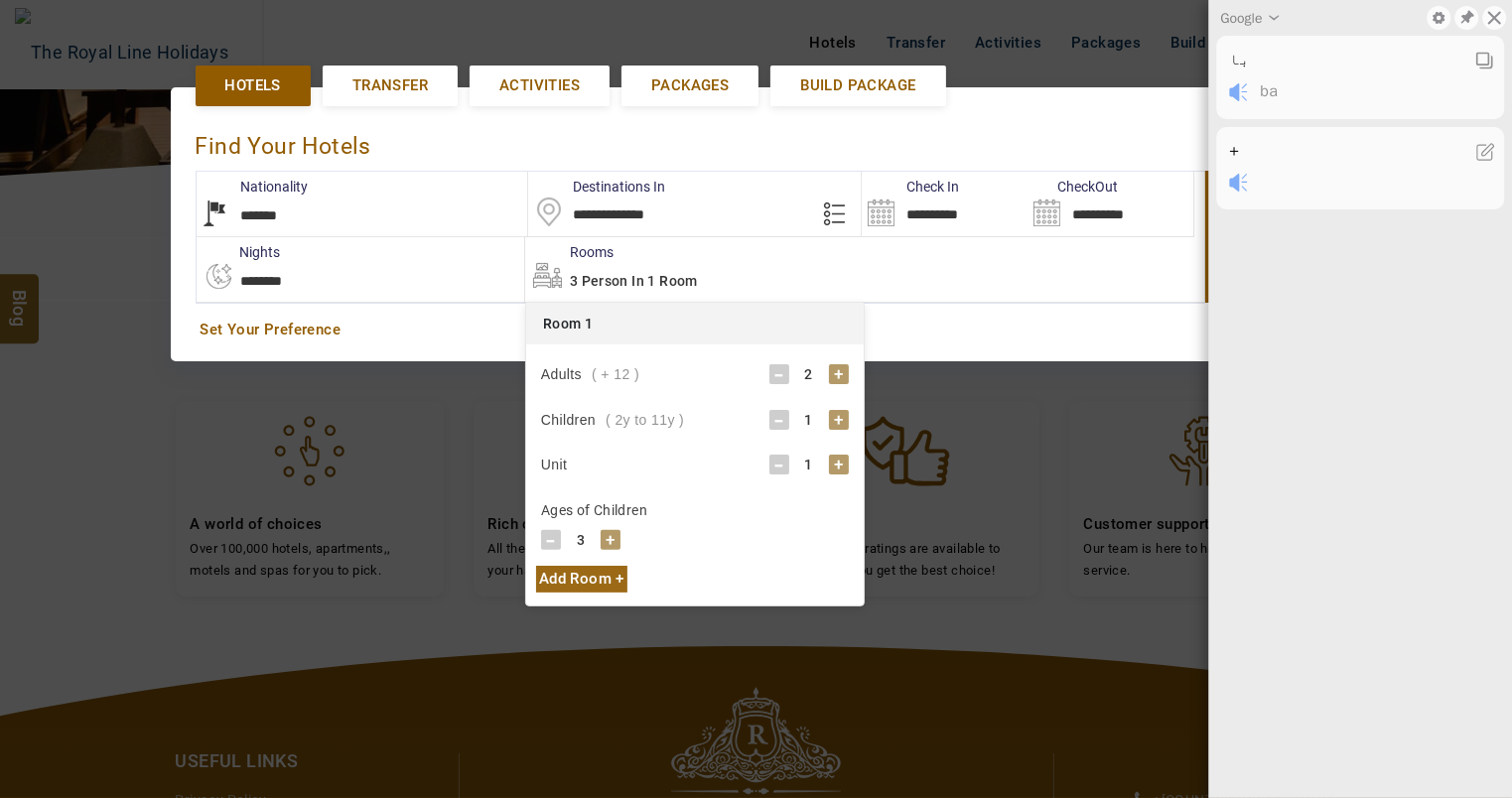 click 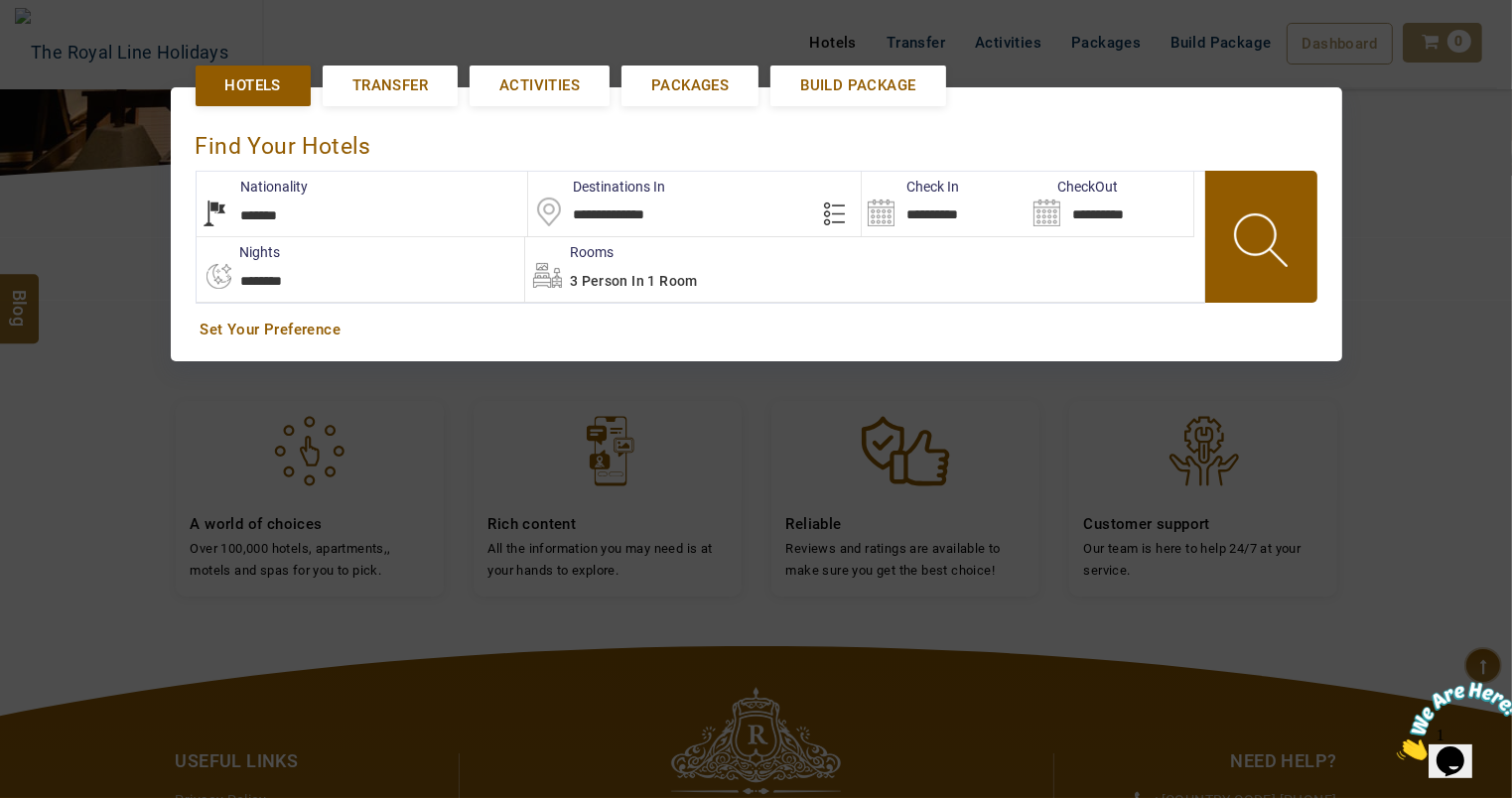click on "3 Person in    1 Room" at bounding box center [865, 269] 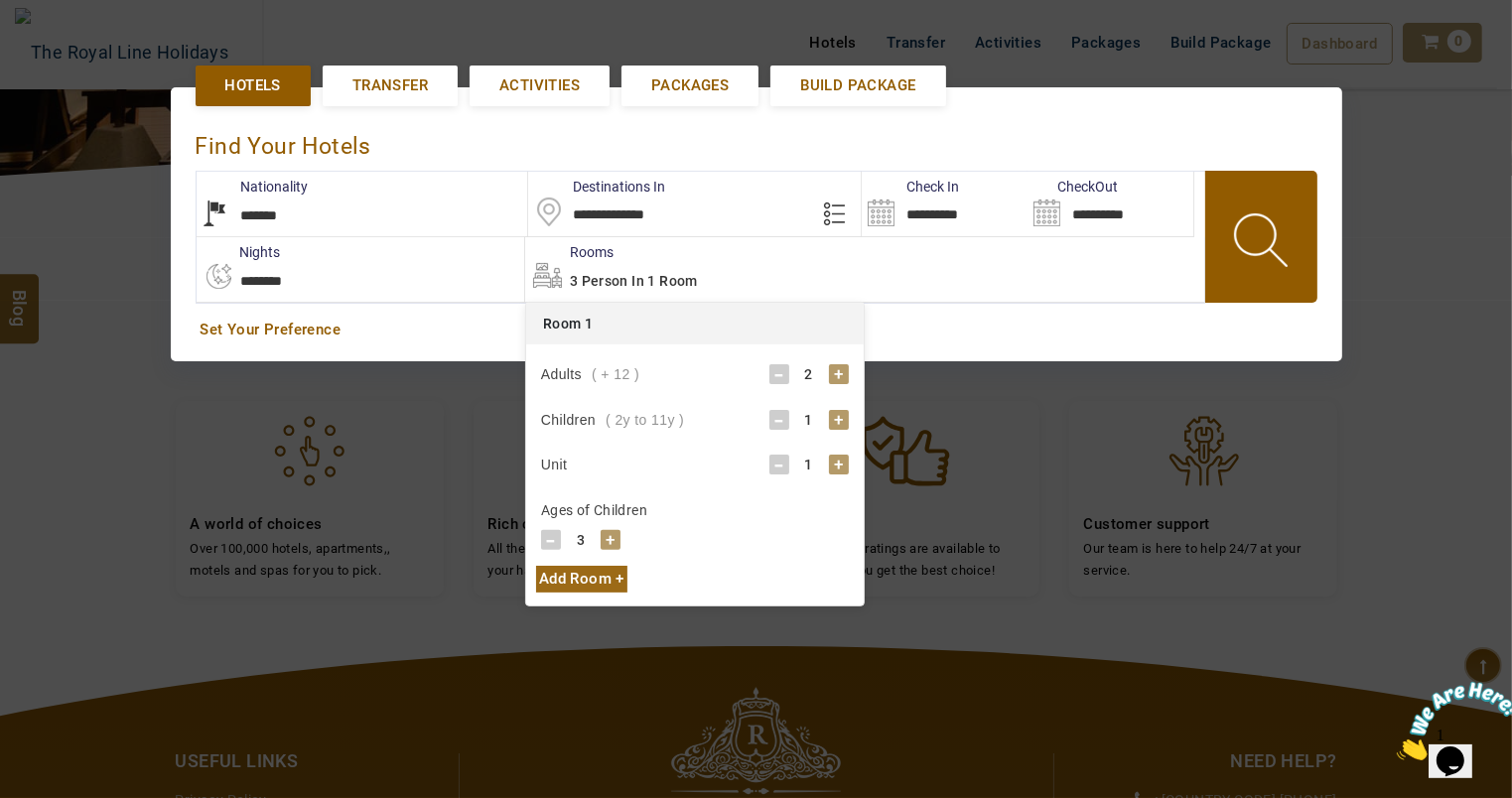 click on "Add Room +" at bounding box center [582, 579] 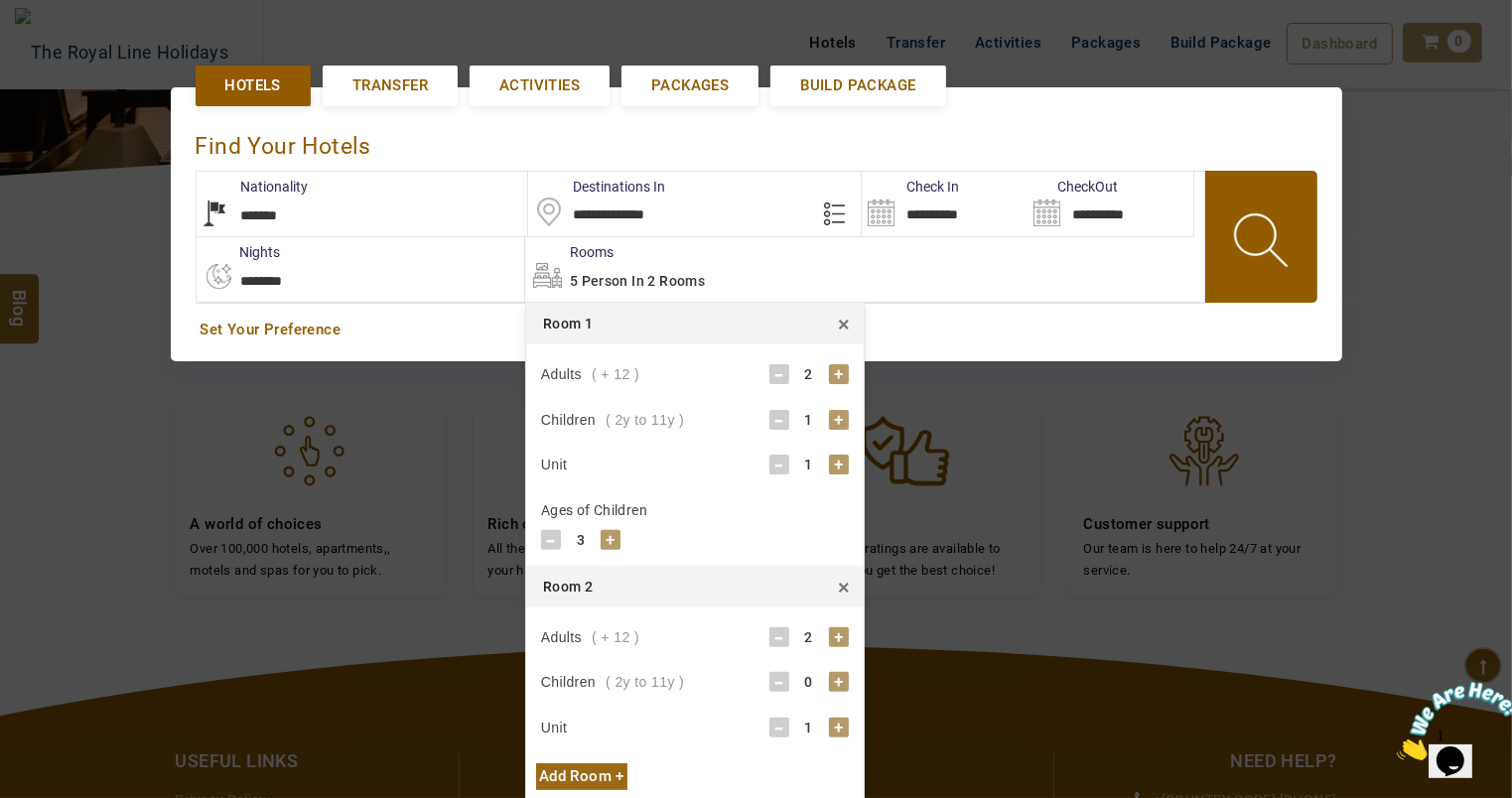 click on "+" at bounding box center (839, 682) 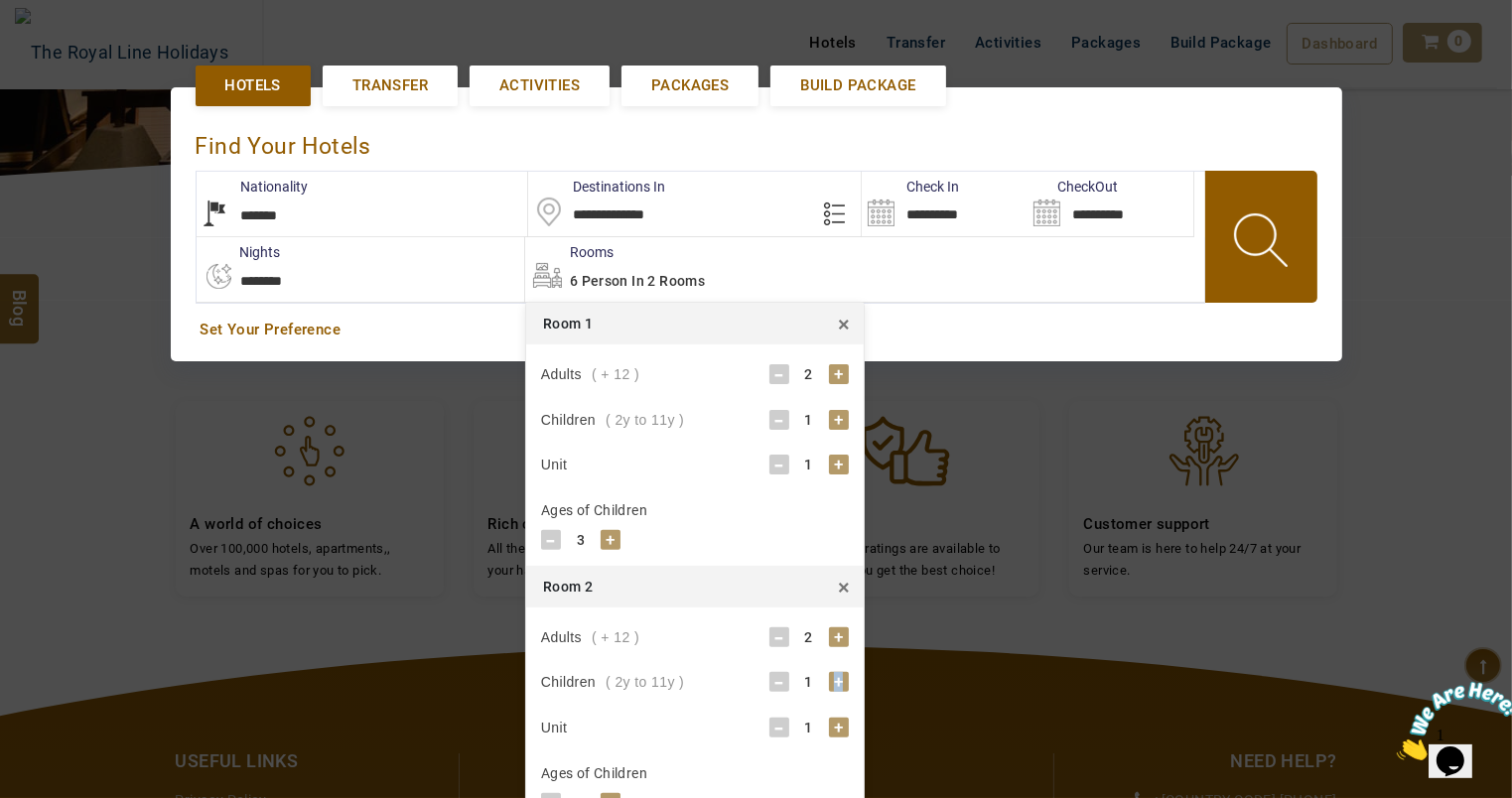 click on "+" at bounding box center (839, 682) 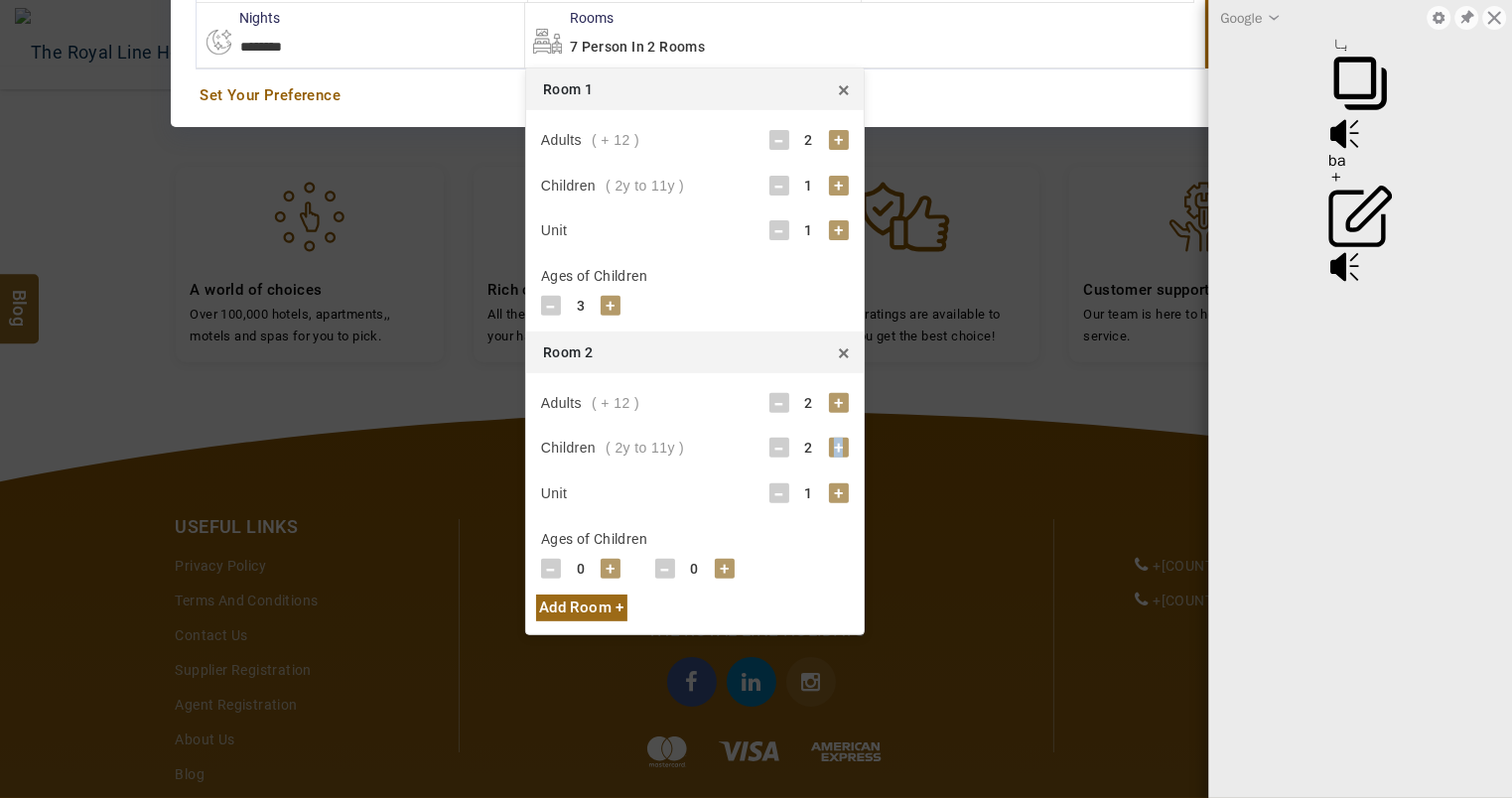 scroll, scrollTop: 754, scrollLeft: 0, axis: vertical 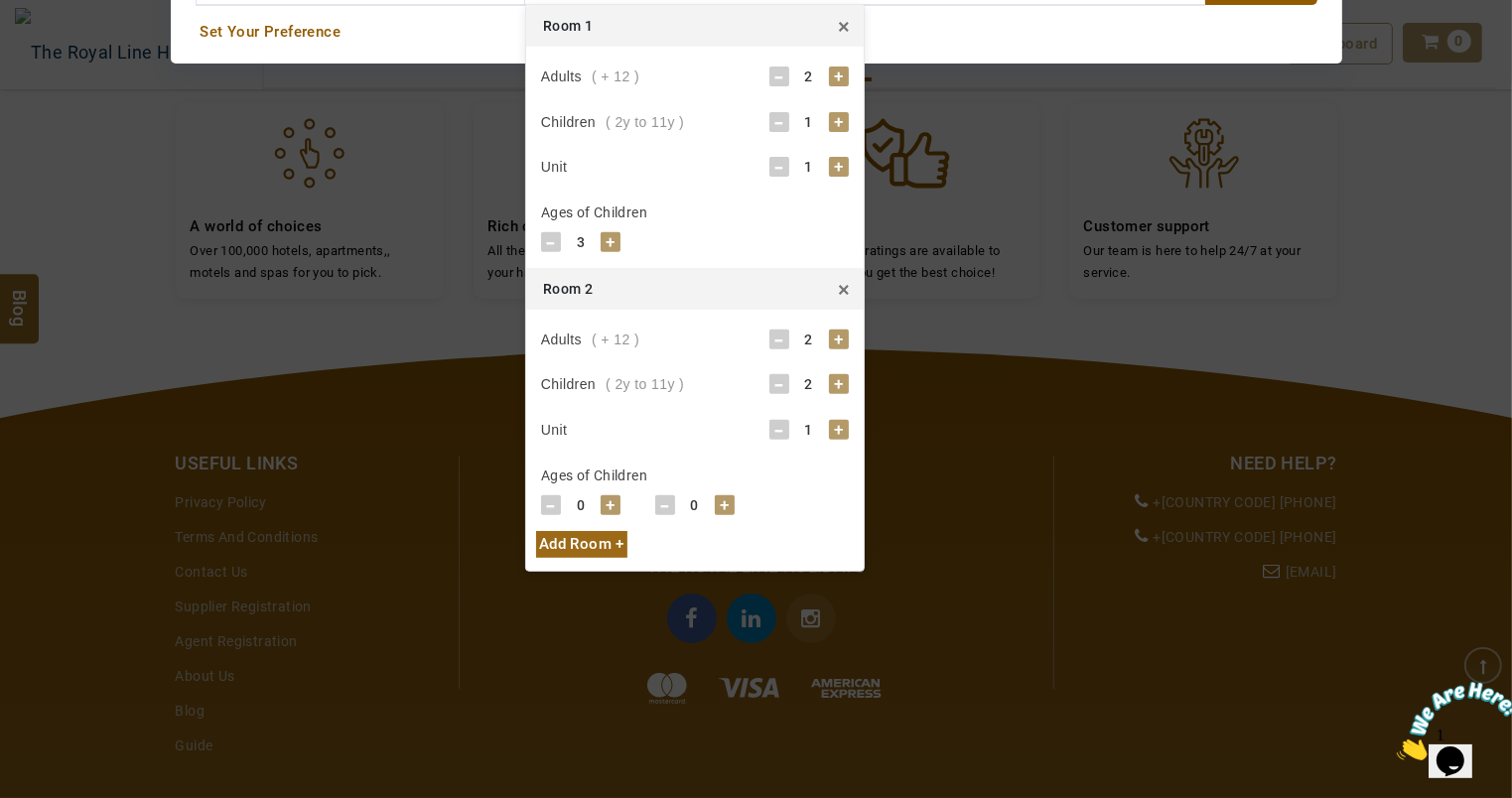 click on "+" at bounding box center [611, 505] 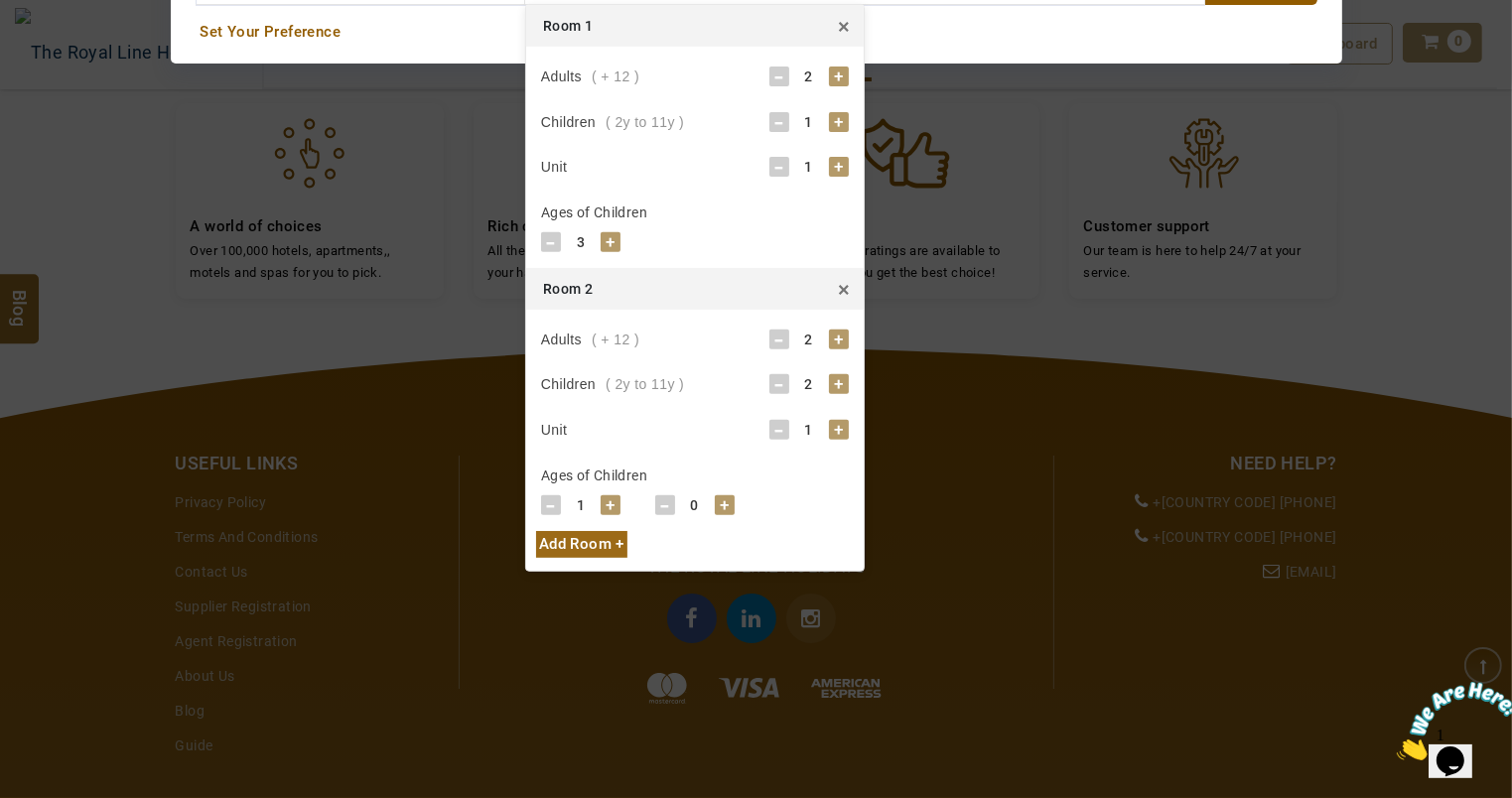 click on "+" at bounding box center (611, 505) 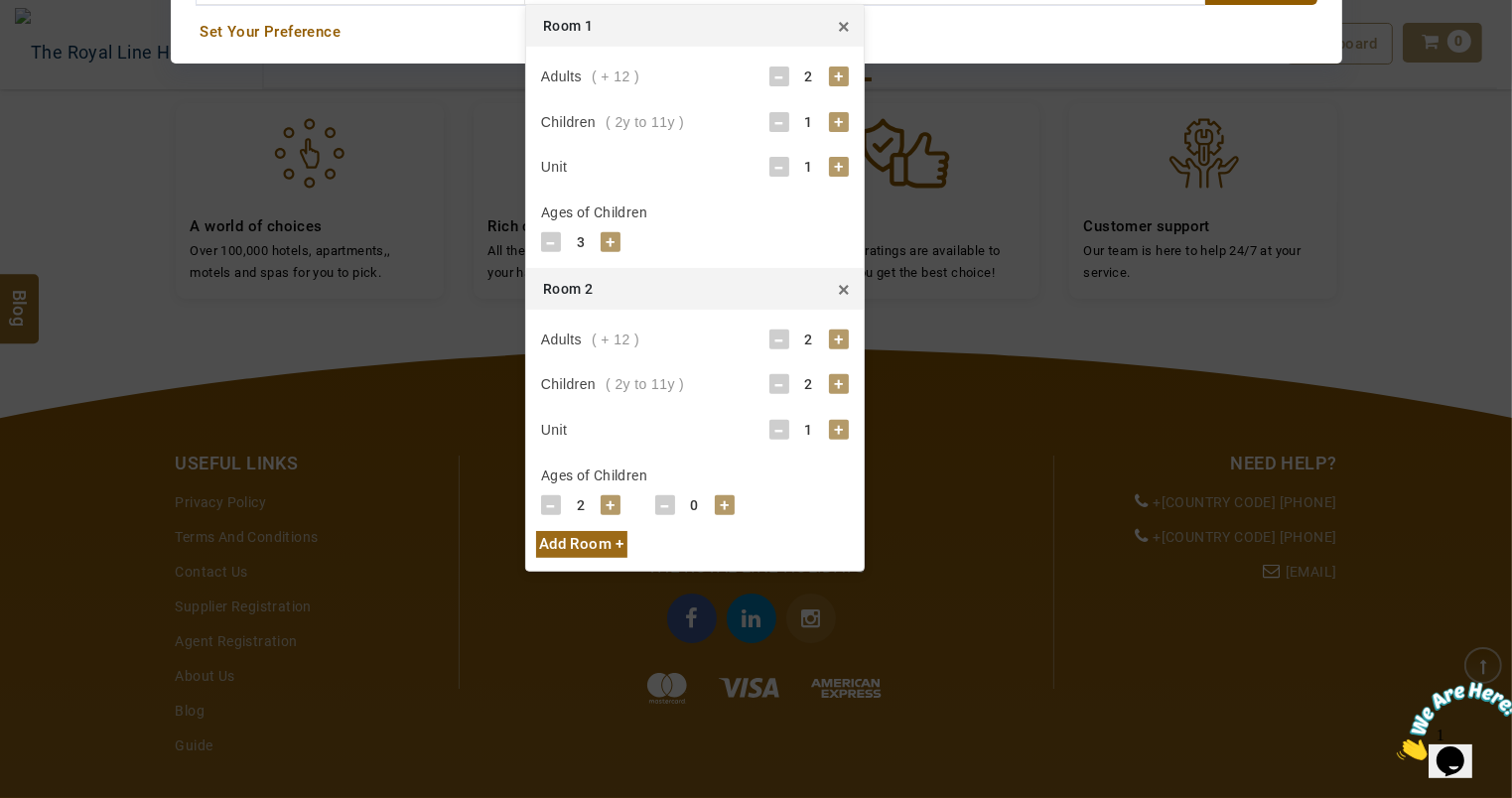 click on "+" at bounding box center [611, 505] 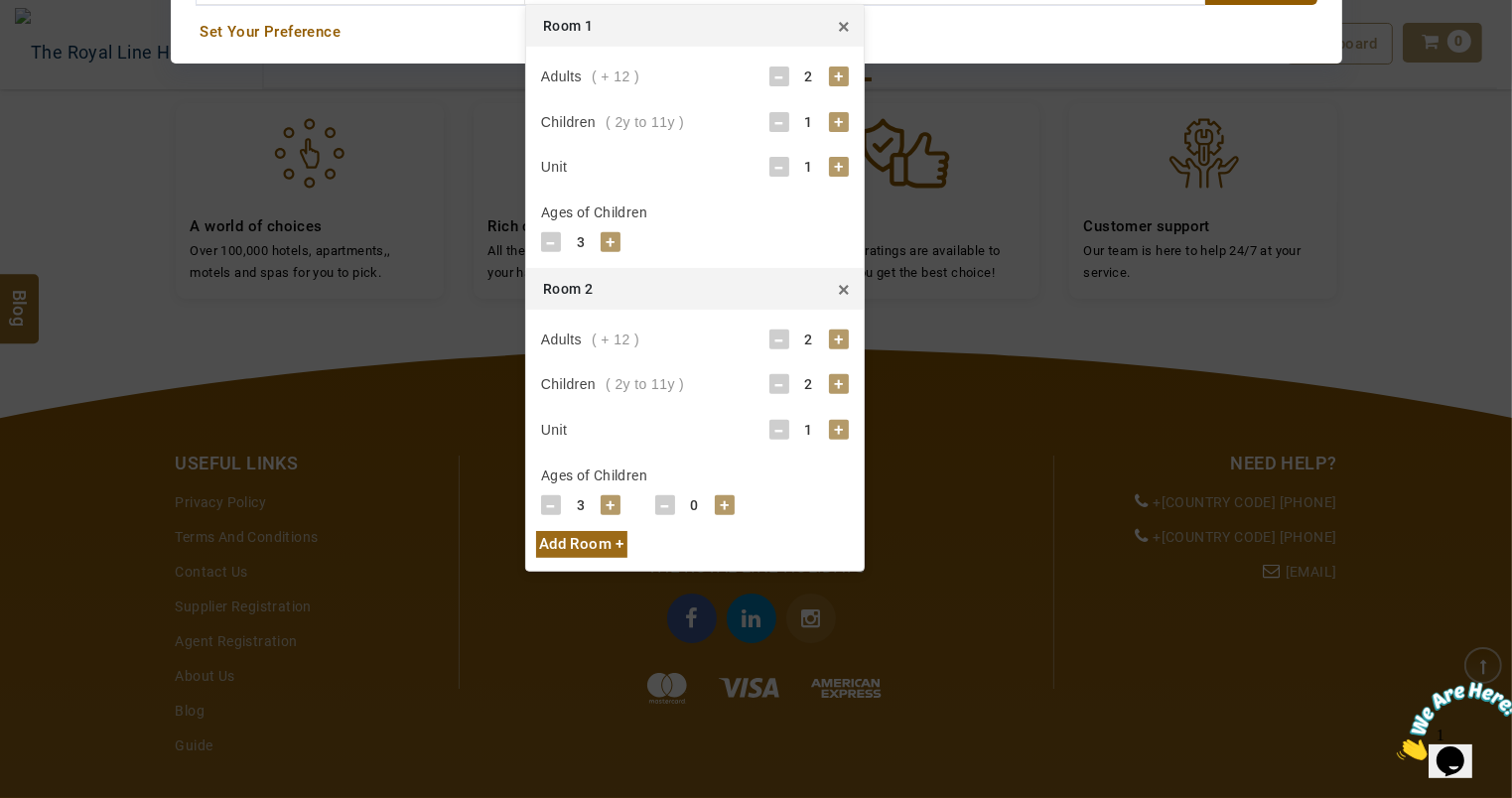 click on "+" at bounding box center [725, 505] 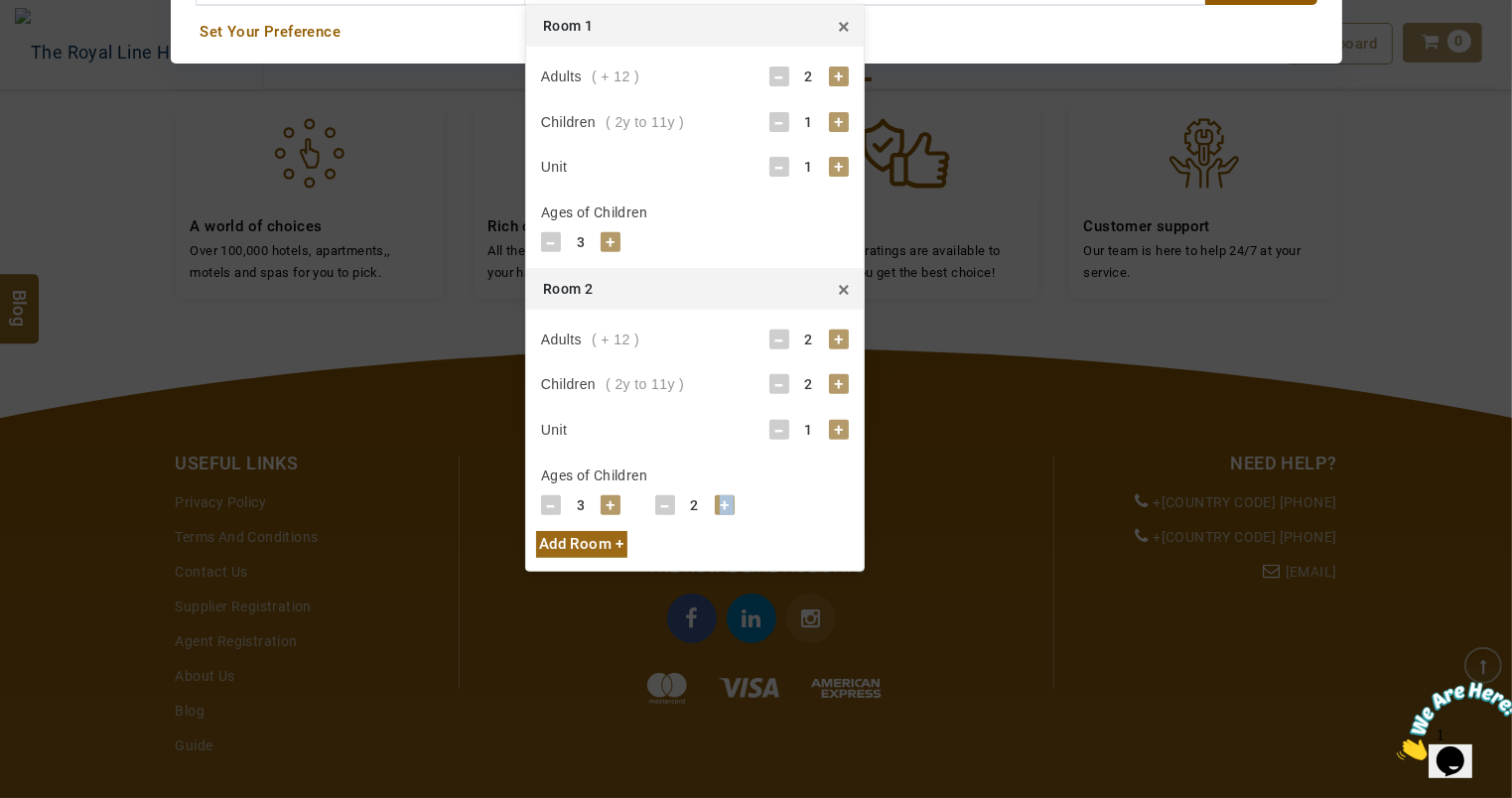 click on "+" at bounding box center [725, 505] 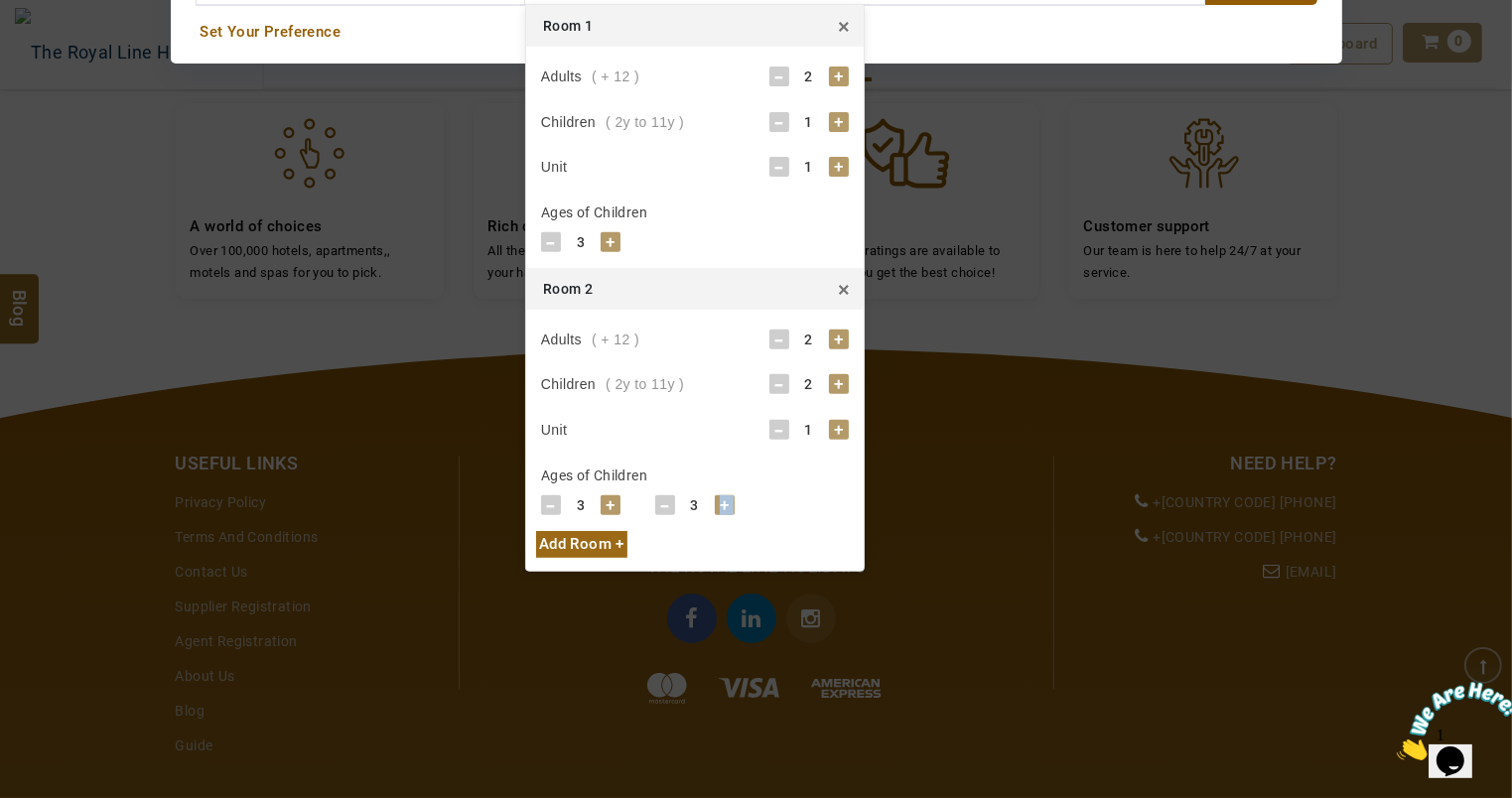 click on "+" at bounding box center [725, 505] 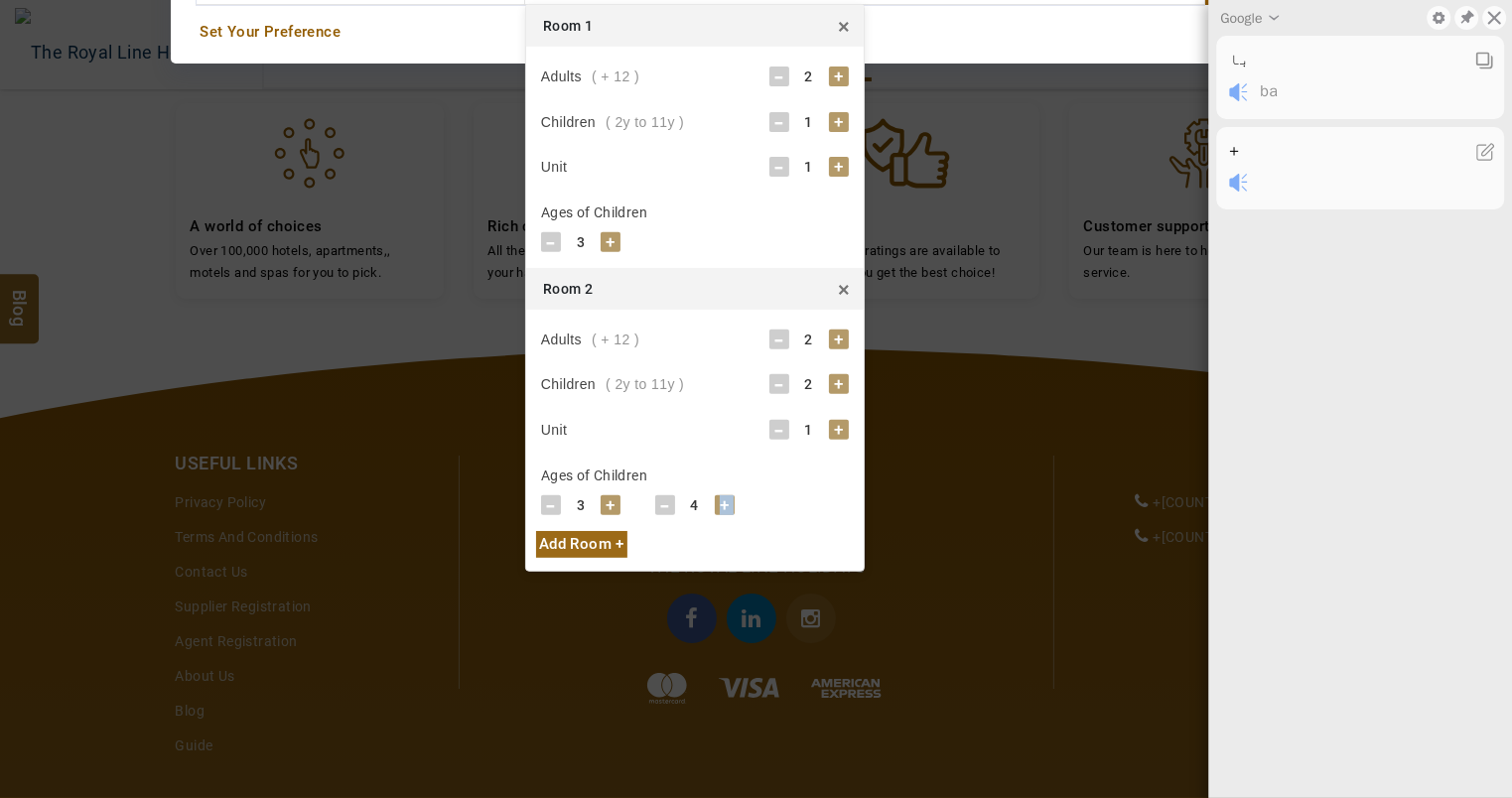click on "+" at bounding box center [725, 505] 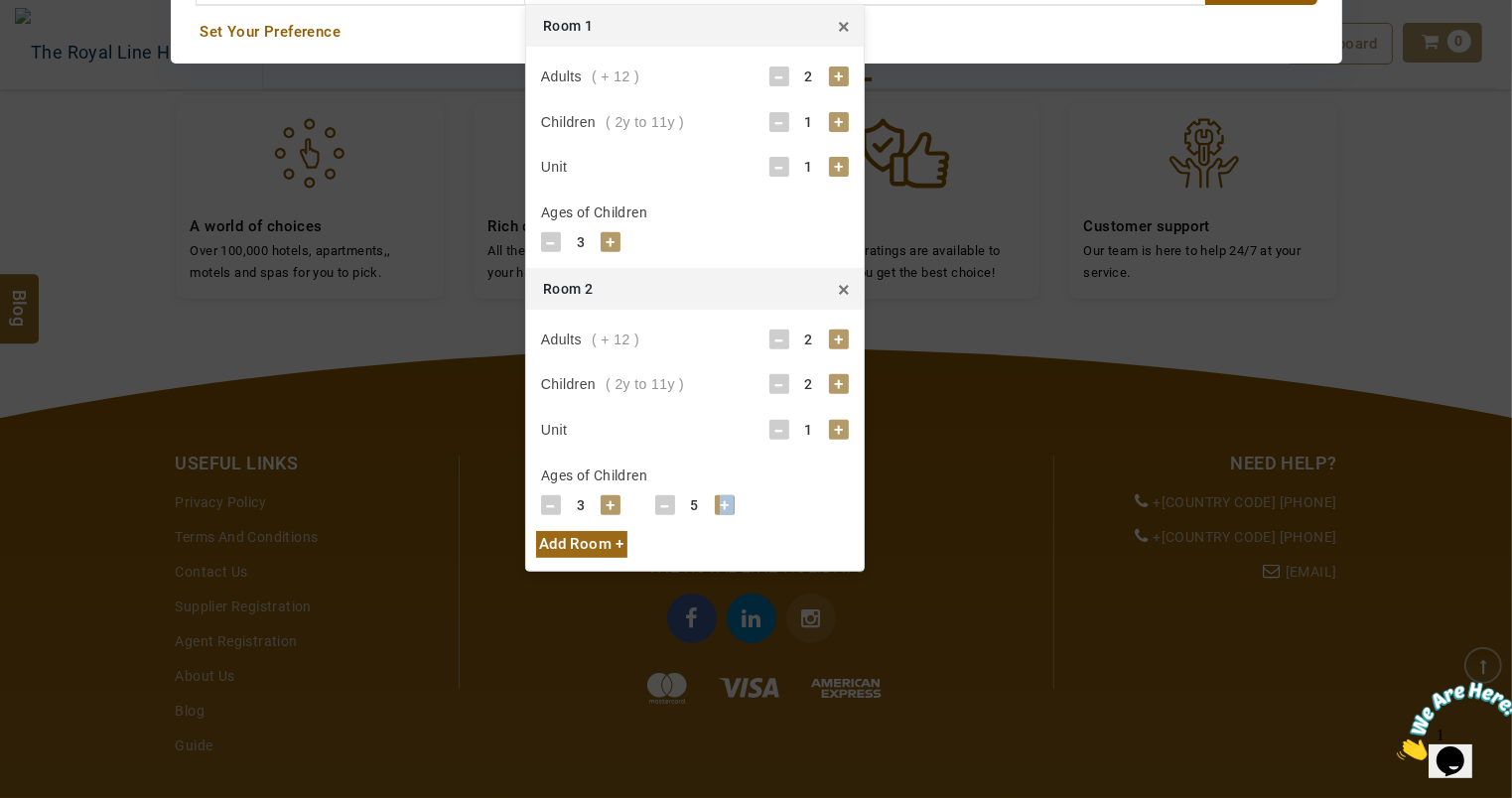 click on "+" at bounding box center [725, 505] 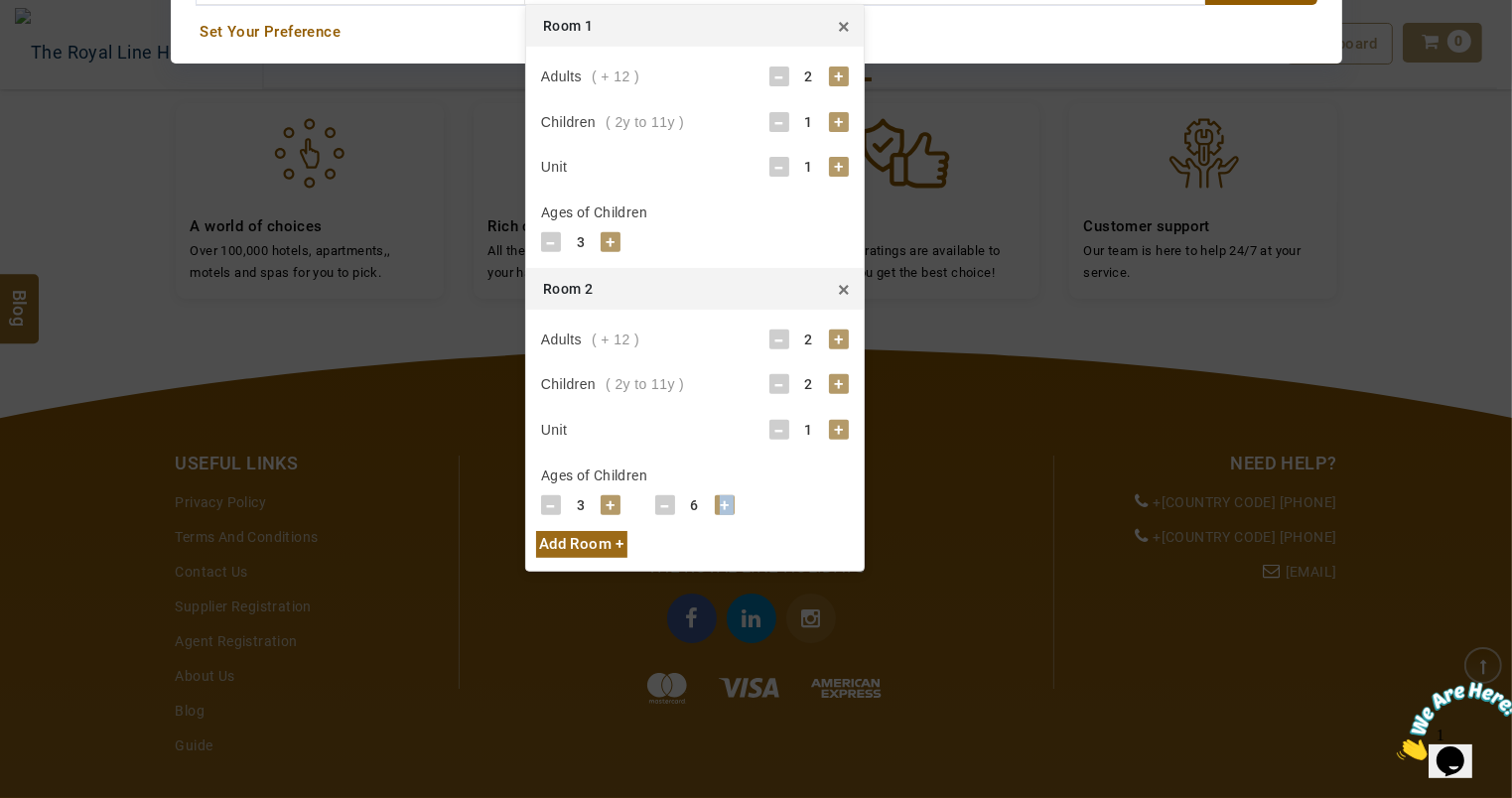 click on "+" at bounding box center (725, 505) 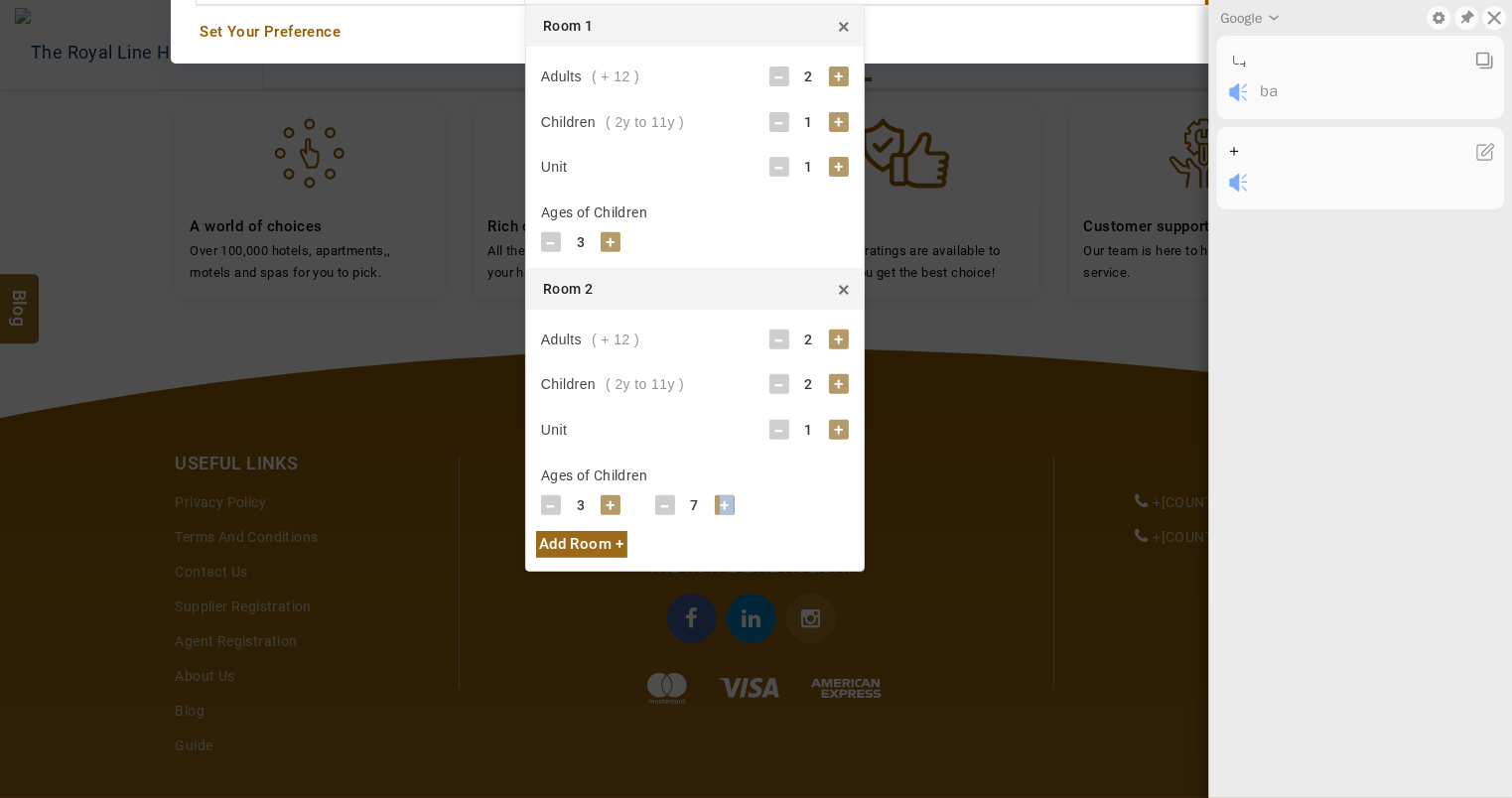 click on "+" at bounding box center (725, 505) 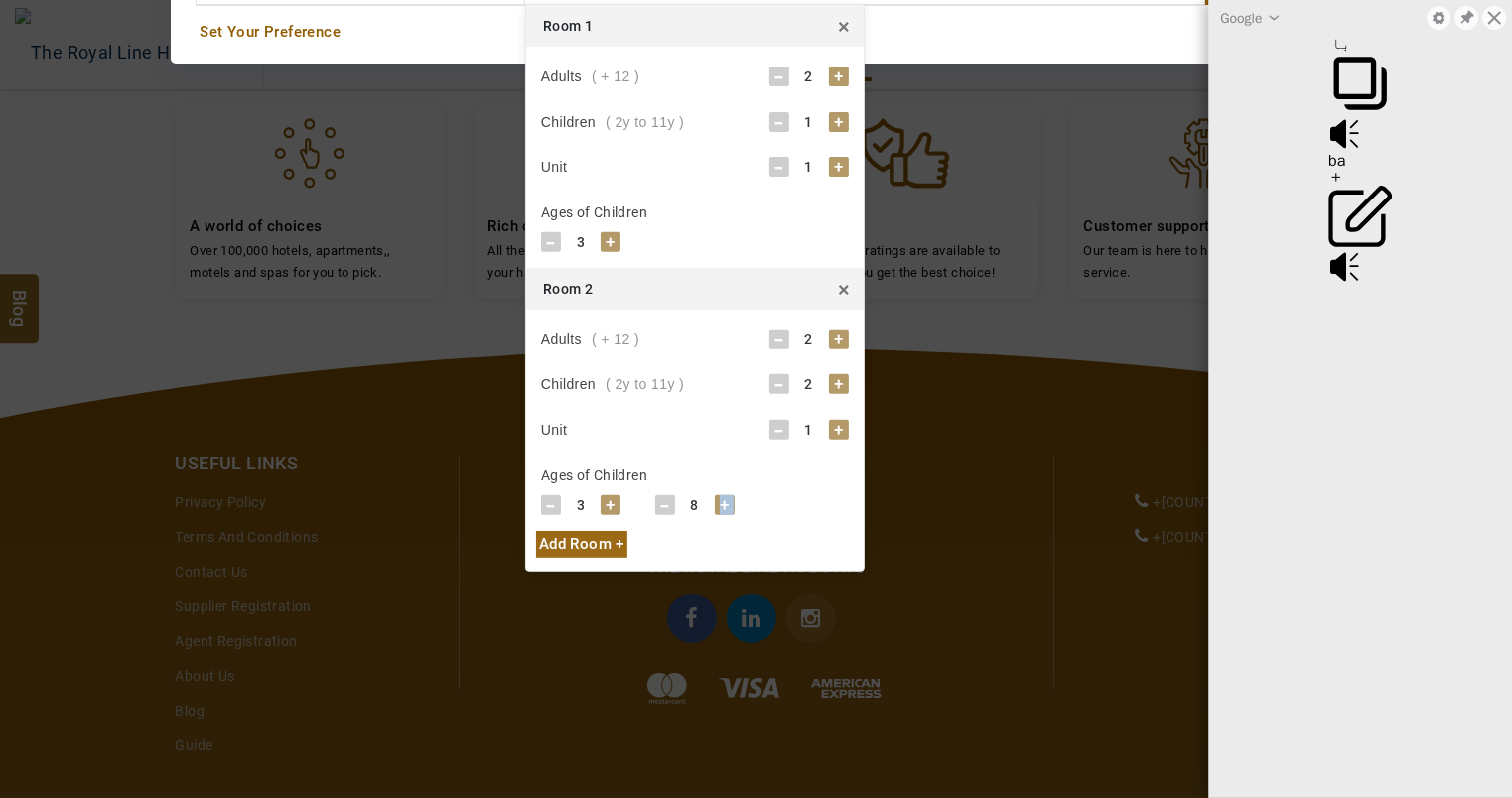 click 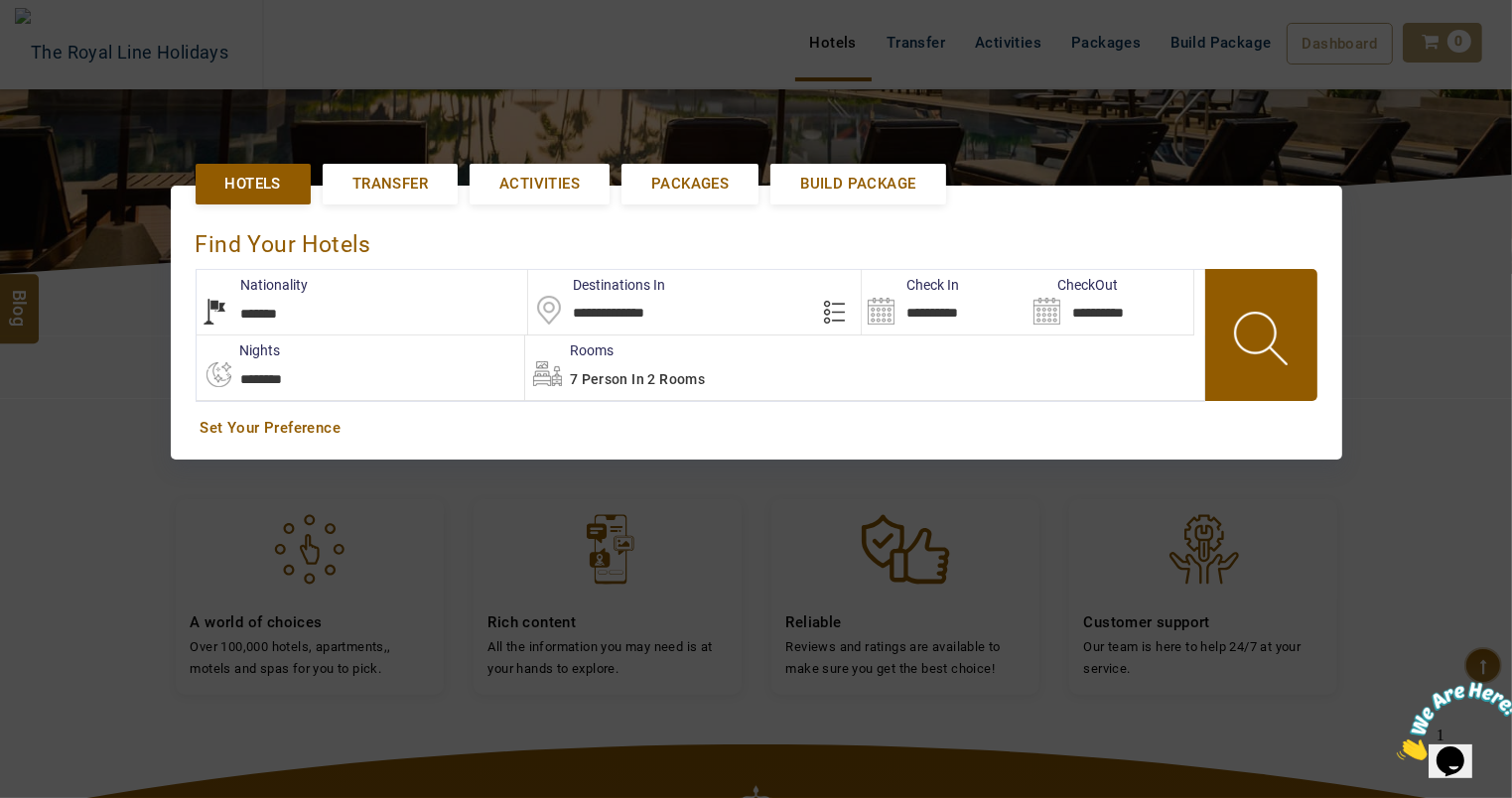 scroll, scrollTop: 357, scrollLeft: 0, axis: vertical 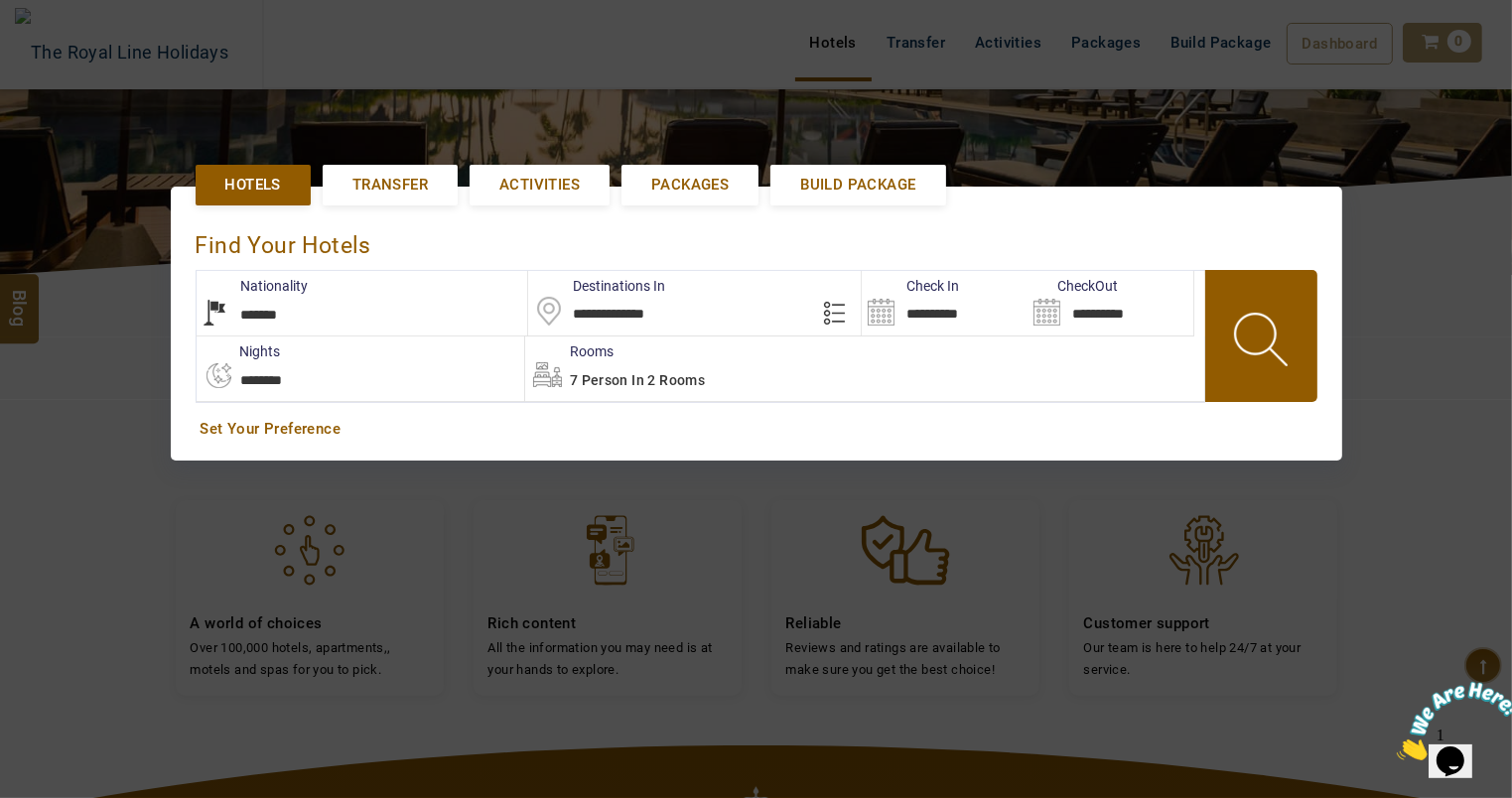 click at bounding box center [1263, 342] 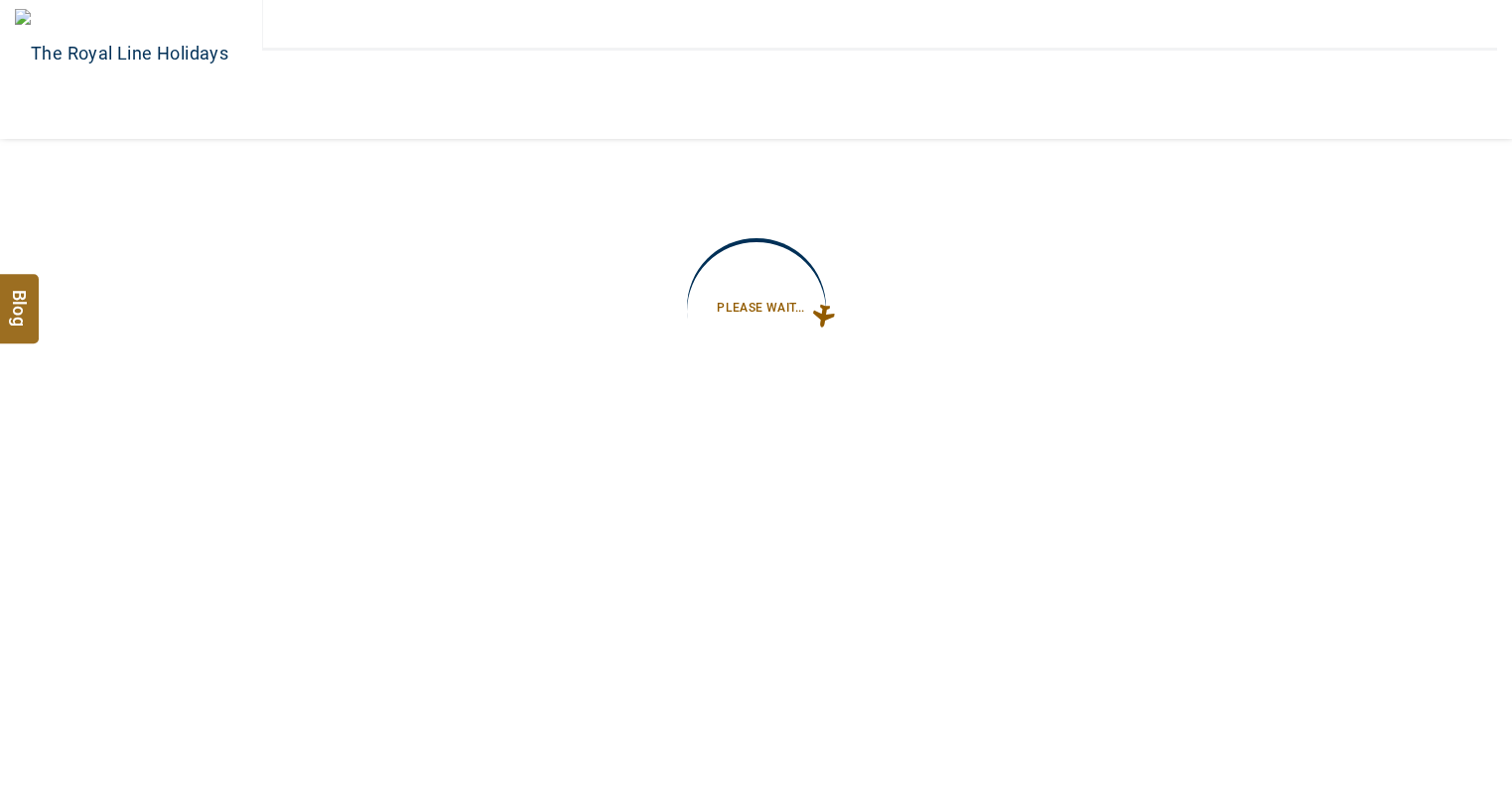 type on "**********" 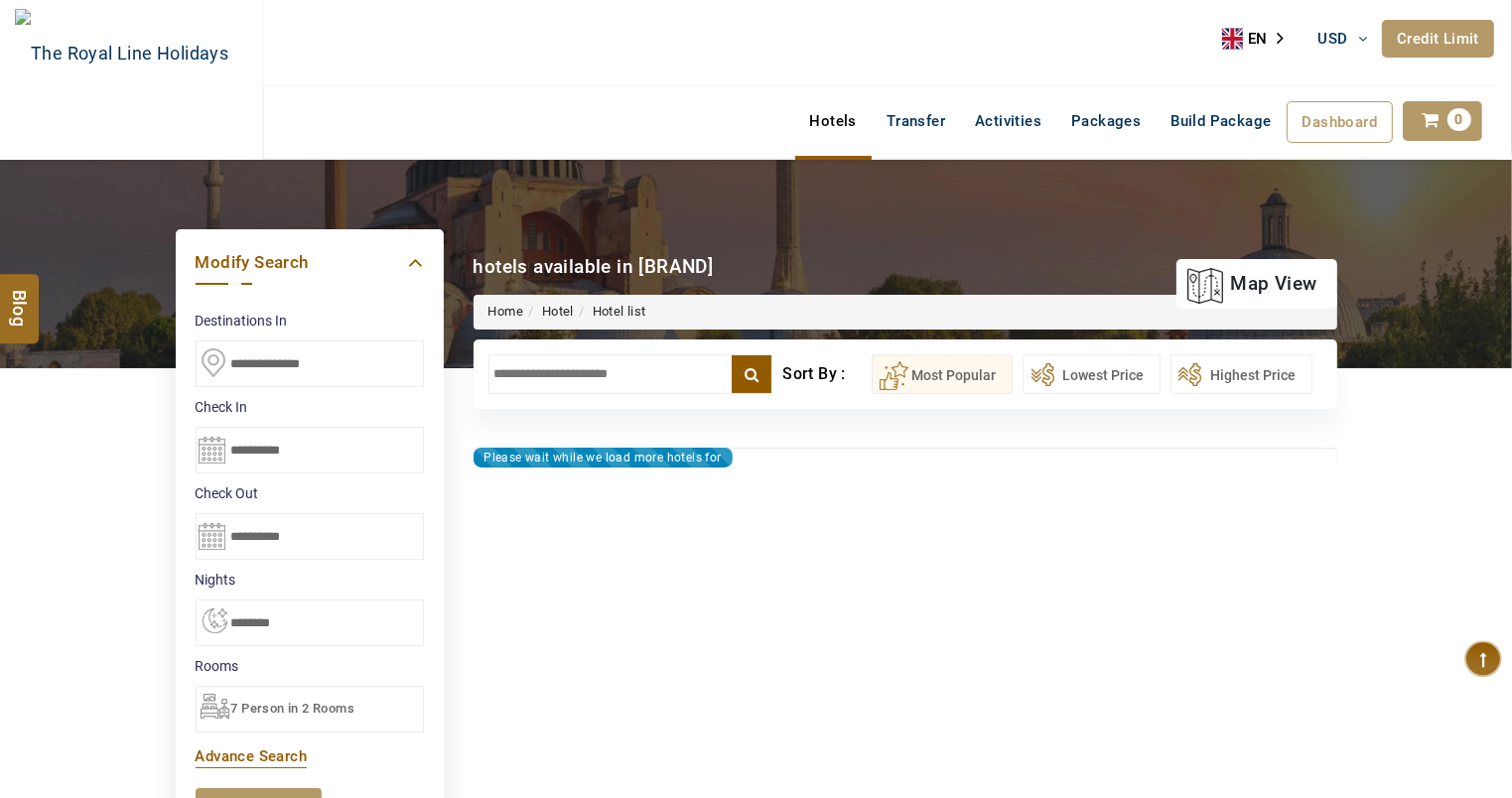 type on "**********" 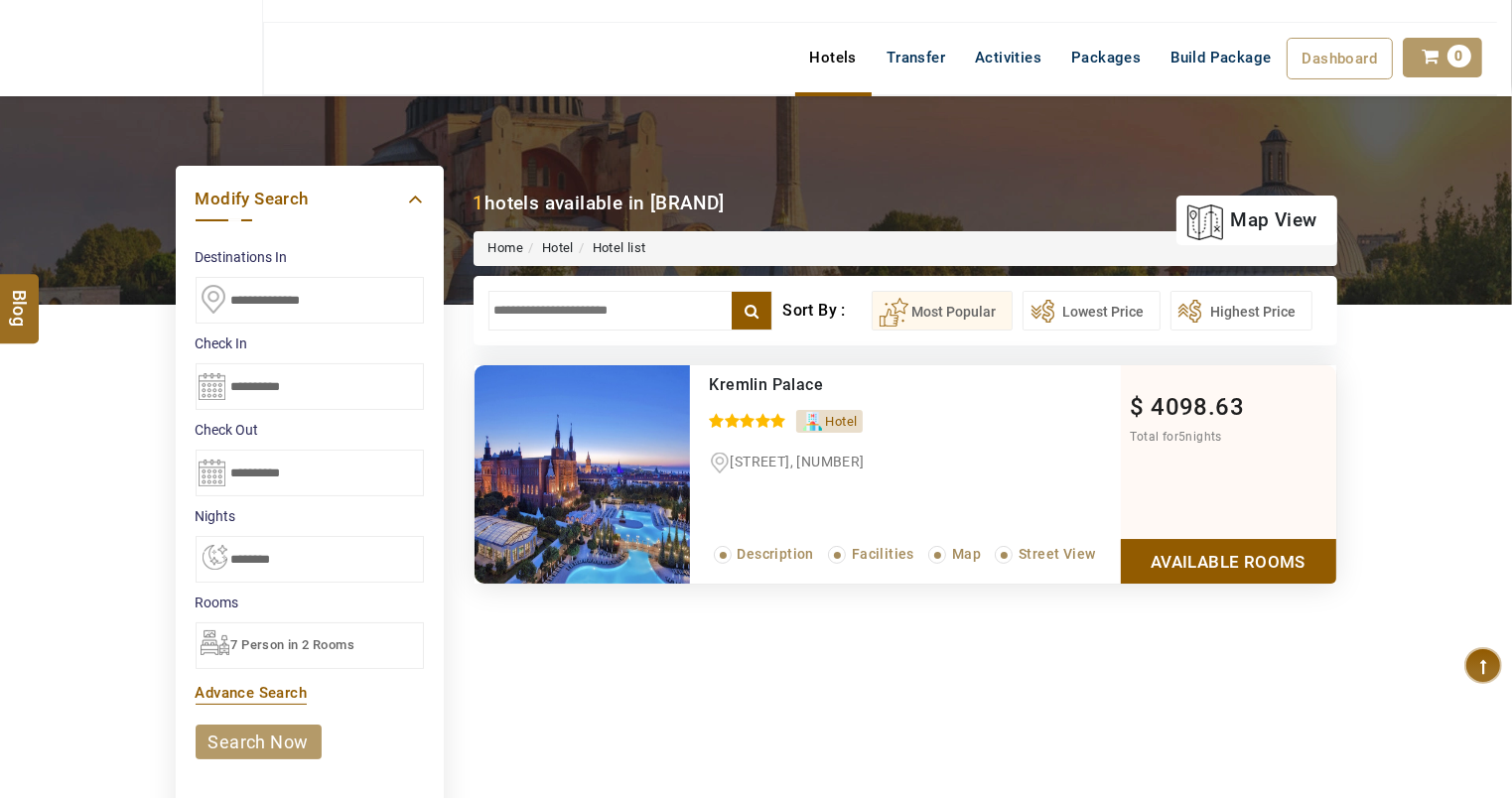 scroll, scrollTop: 99, scrollLeft: 0, axis: vertical 